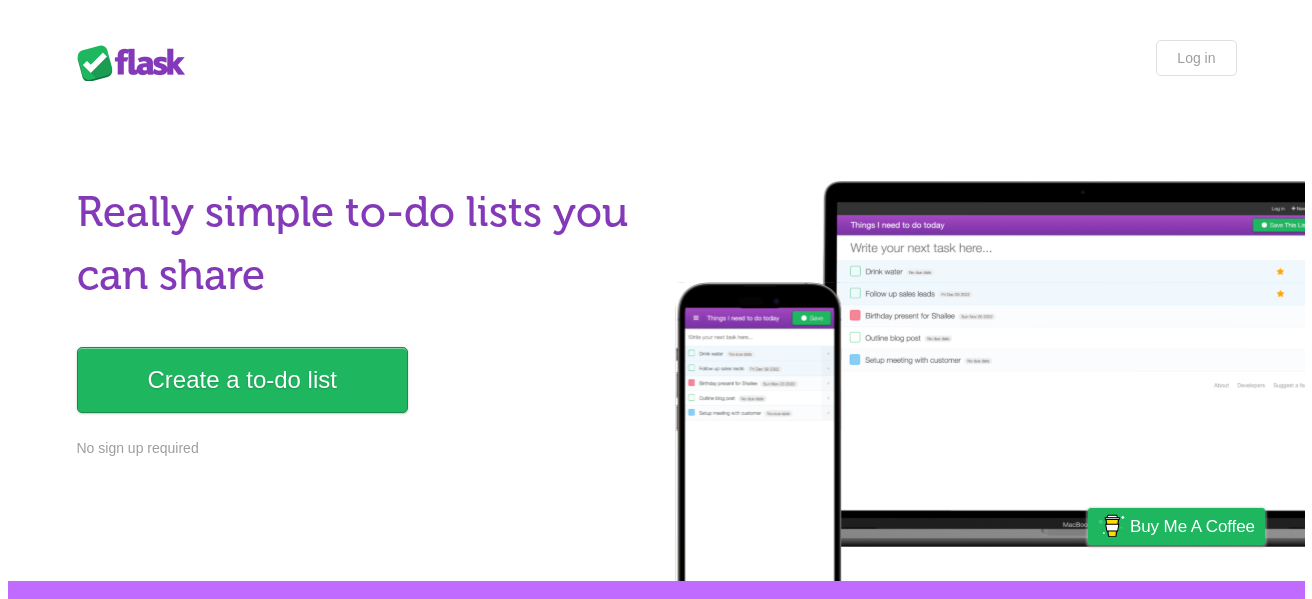 scroll, scrollTop: 0, scrollLeft: 0, axis: both 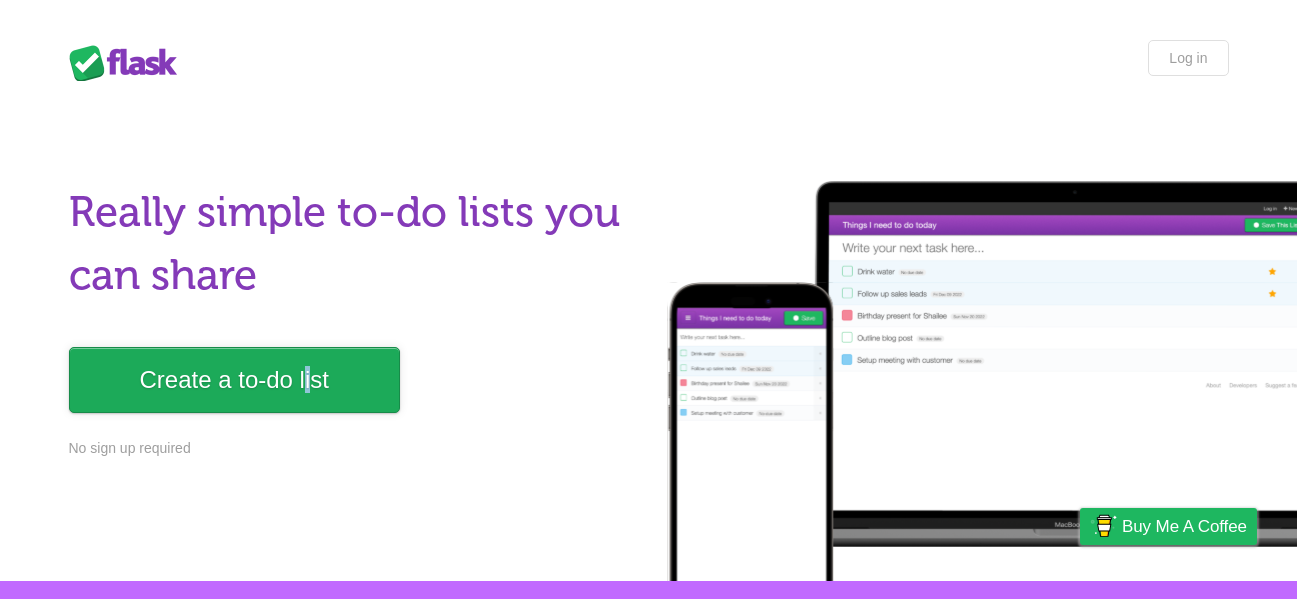 click on "Create a to-do list" at bounding box center [234, 380] 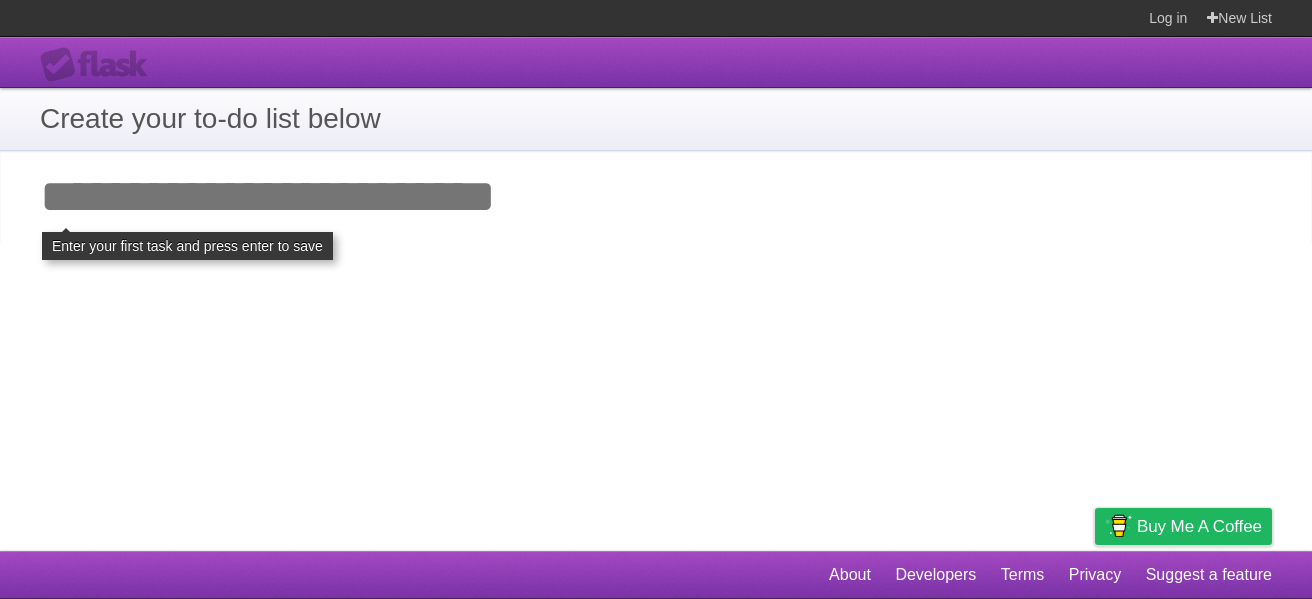 click on "Add your first task" at bounding box center [656, 197] 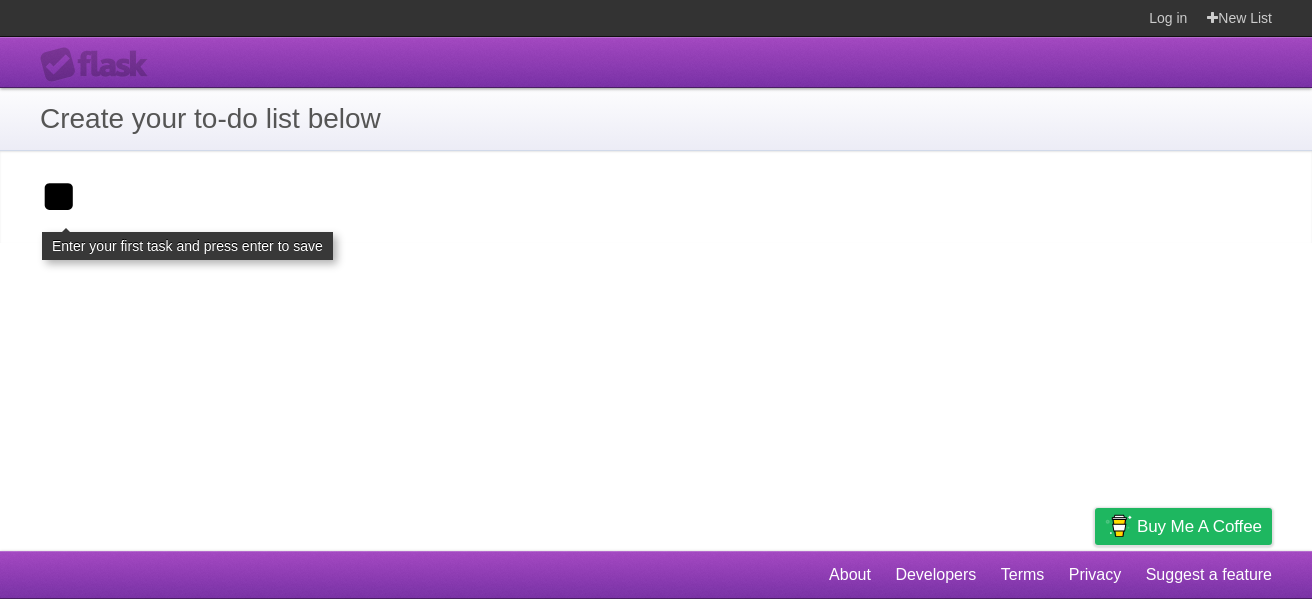 type on "**" 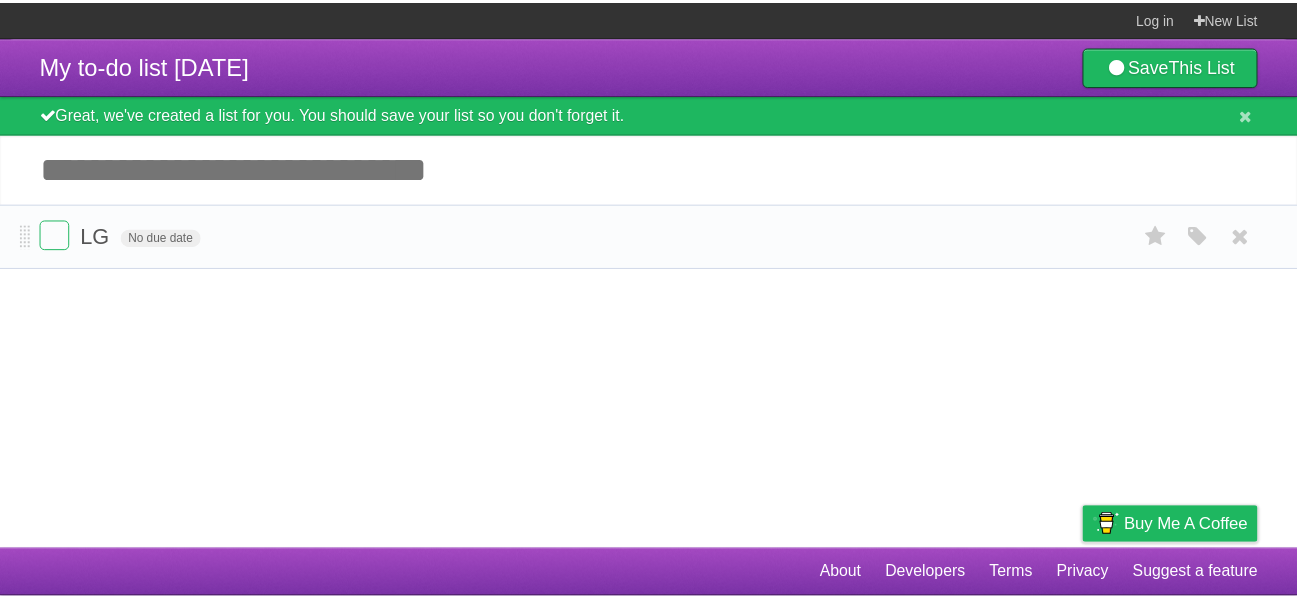 scroll, scrollTop: 0, scrollLeft: 0, axis: both 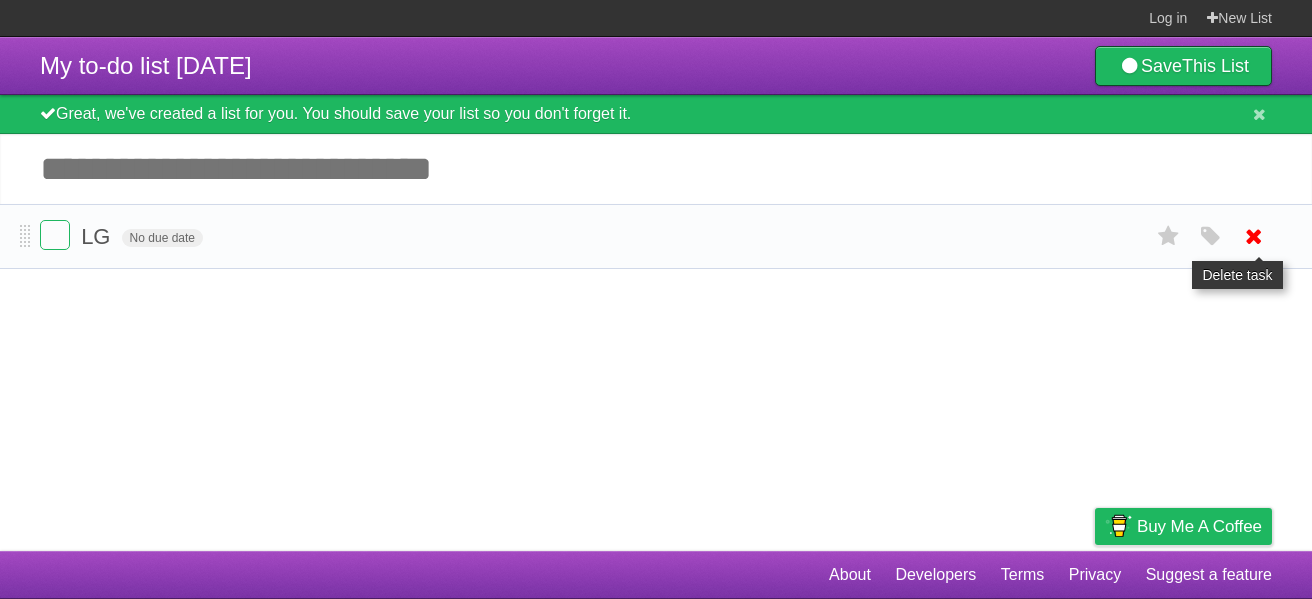 click at bounding box center (1254, 236) 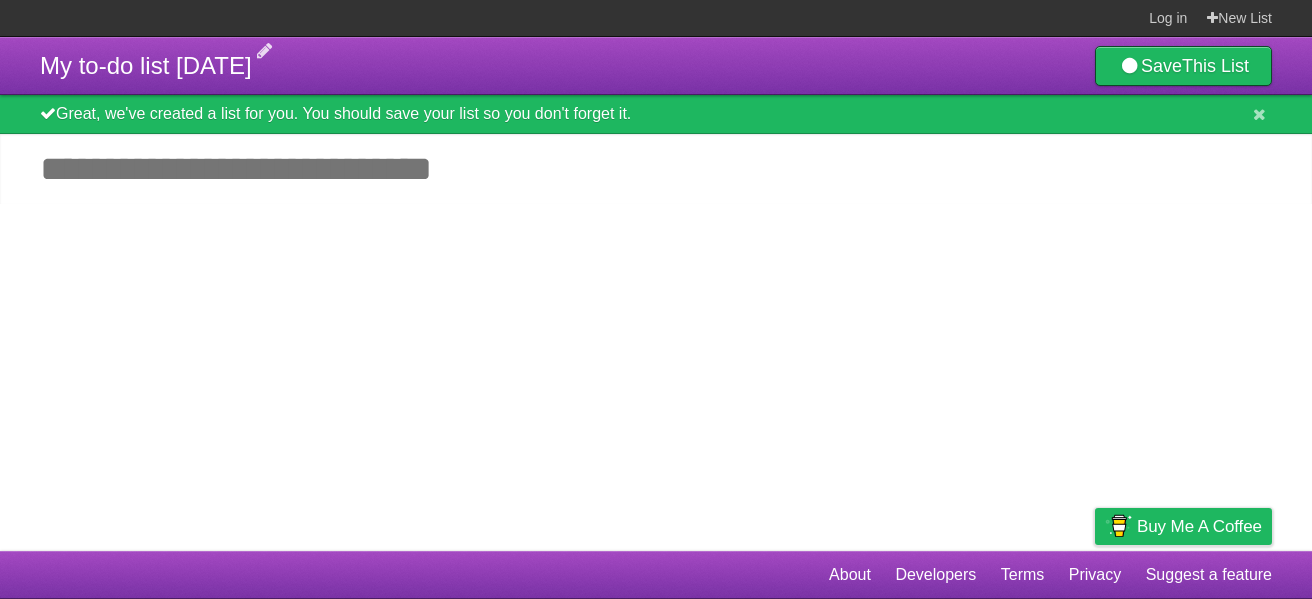 click on "My to-do list [DATE]" at bounding box center [146, 65] 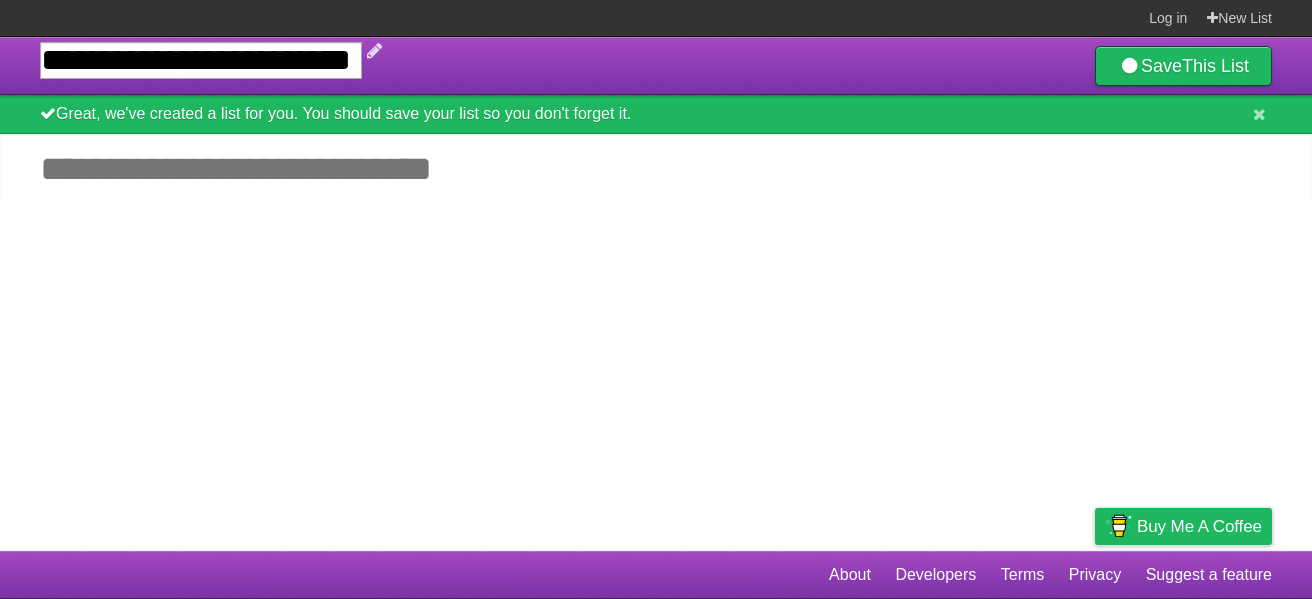 click on "**********" at bounding box center (201, 60) 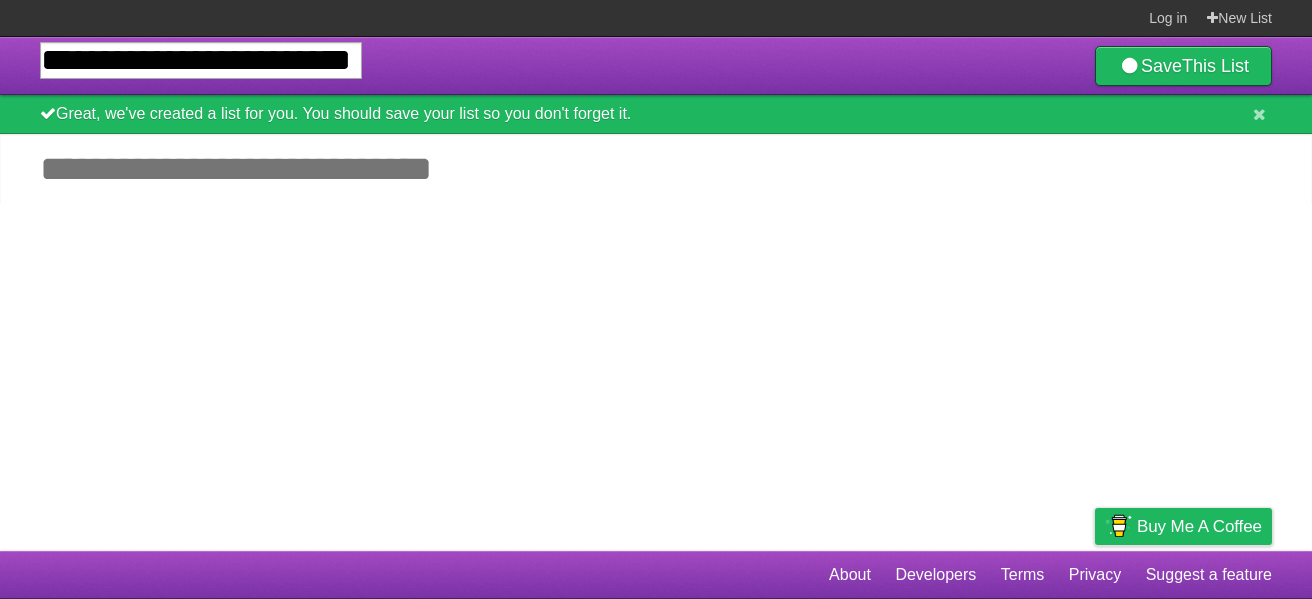 drag, startPoint x: 207, startPoint y: 59, endPoint x: 15, endPoint y: 62, distance: 192.02344 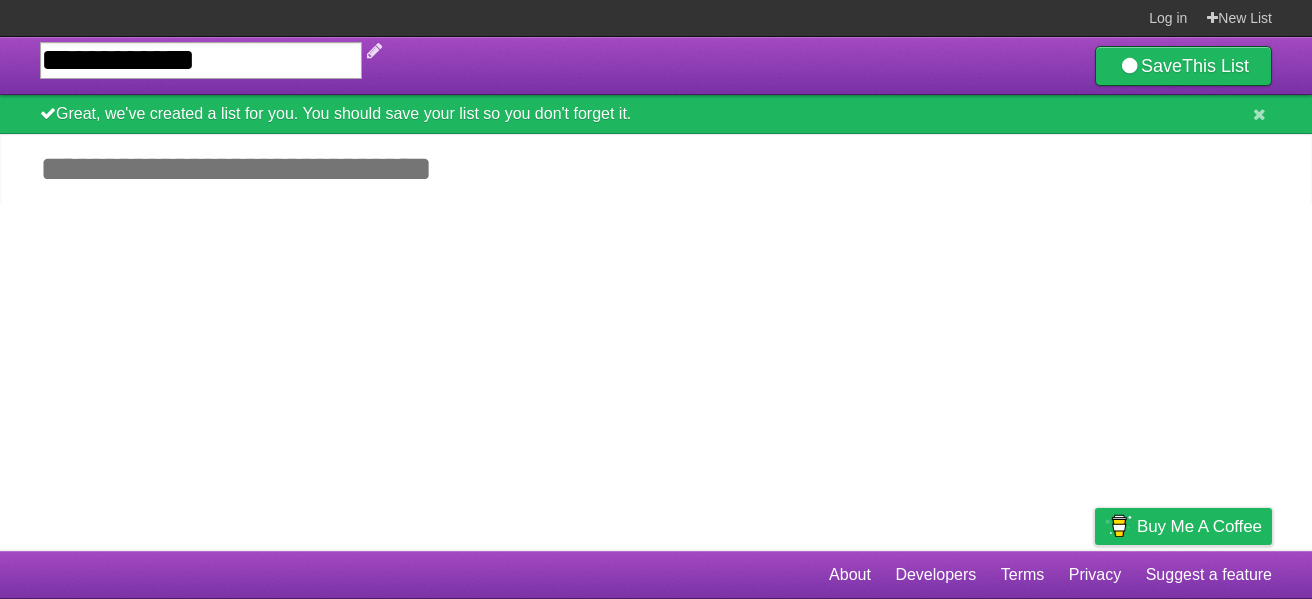 type on "**********" 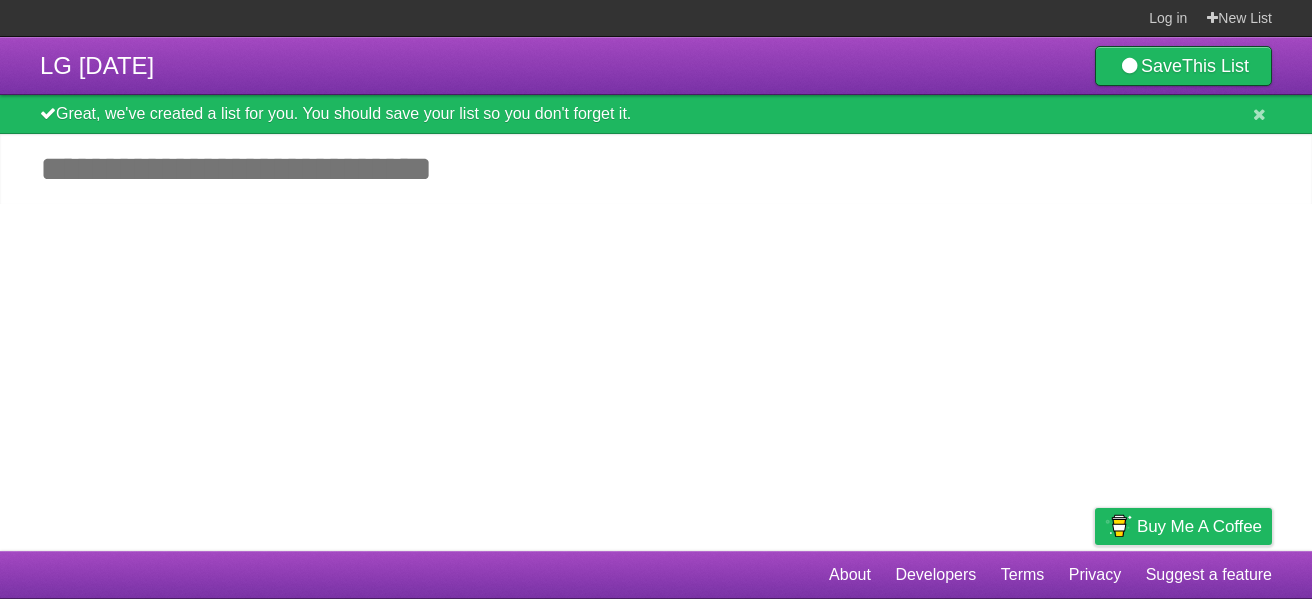 click on "Add another task" at bounding box center (656, 169) 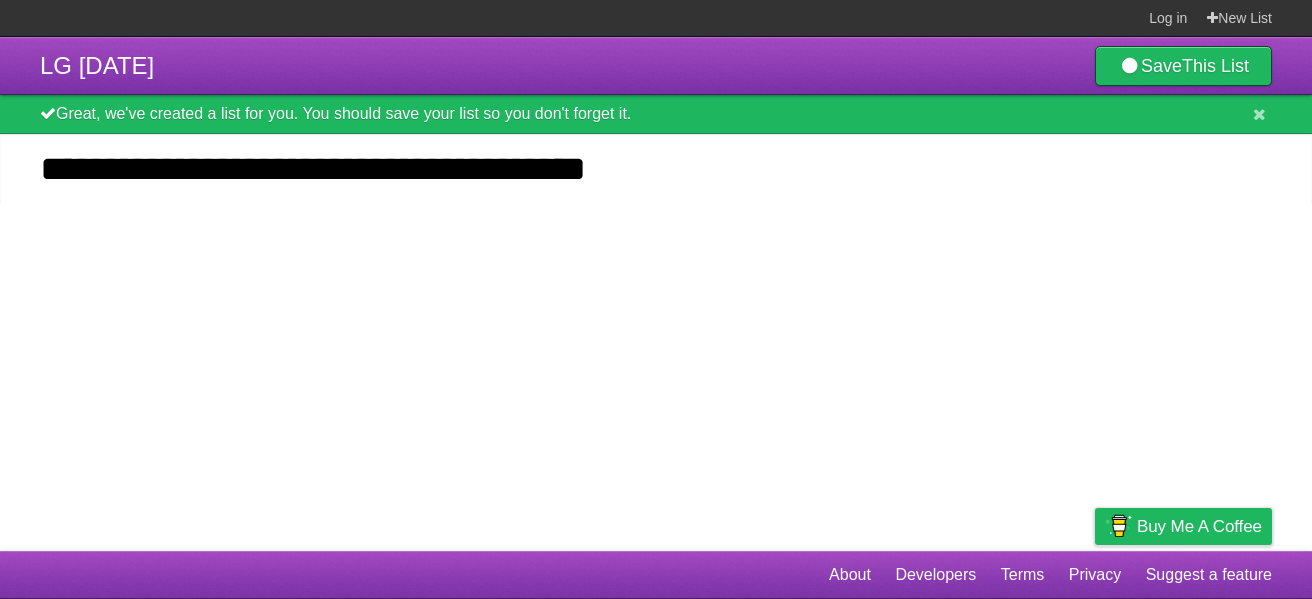 type on "**********" 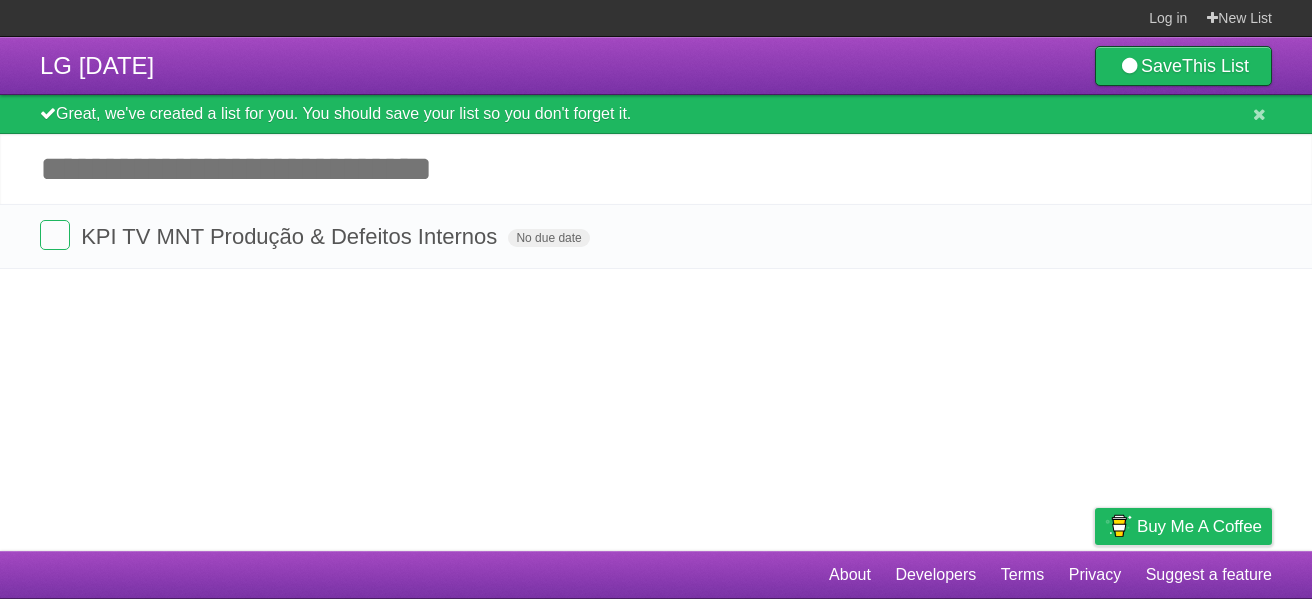 paste on "**********" 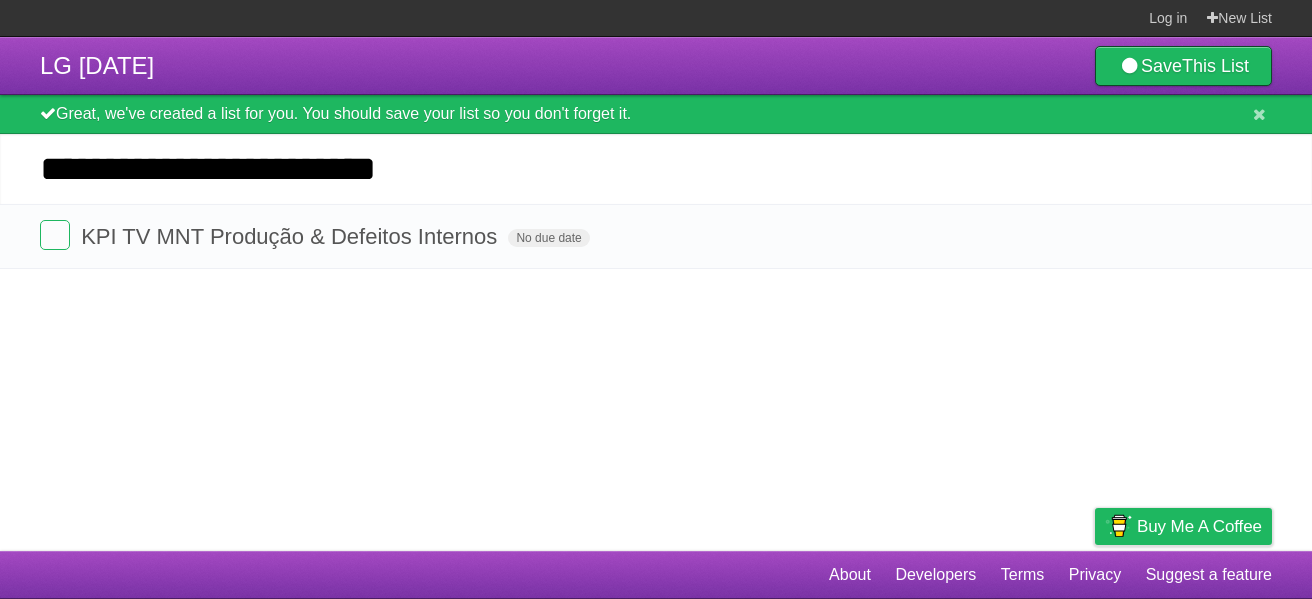 type on "**********" 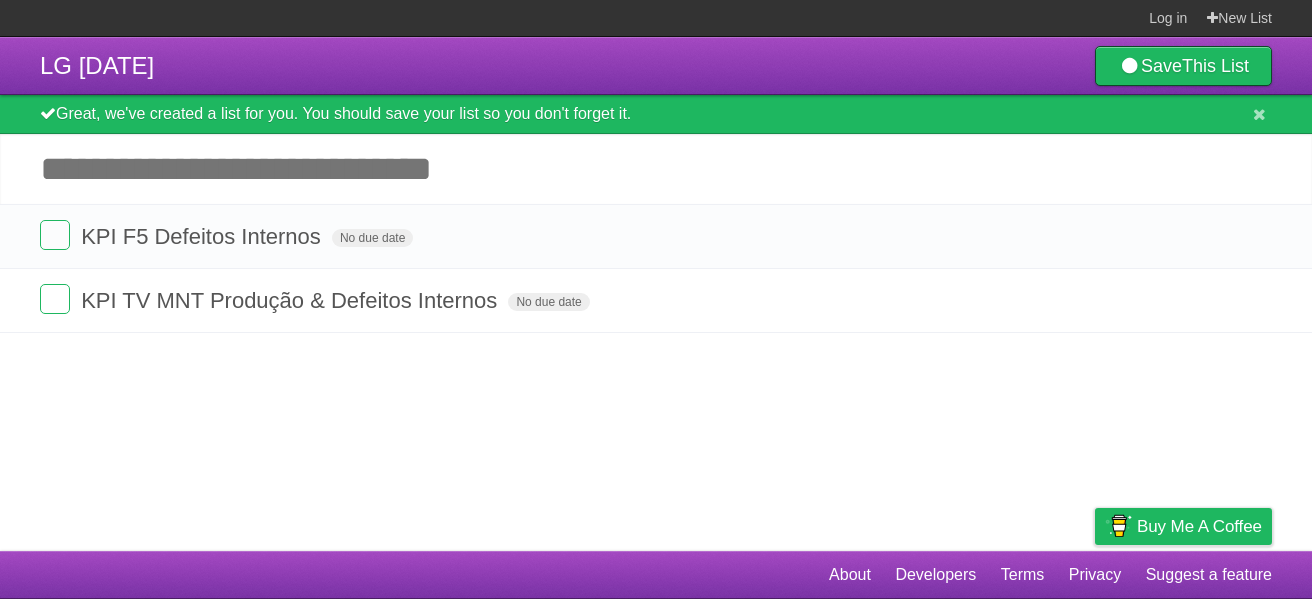 click on "Add another task" at bounding box center (656, 169) 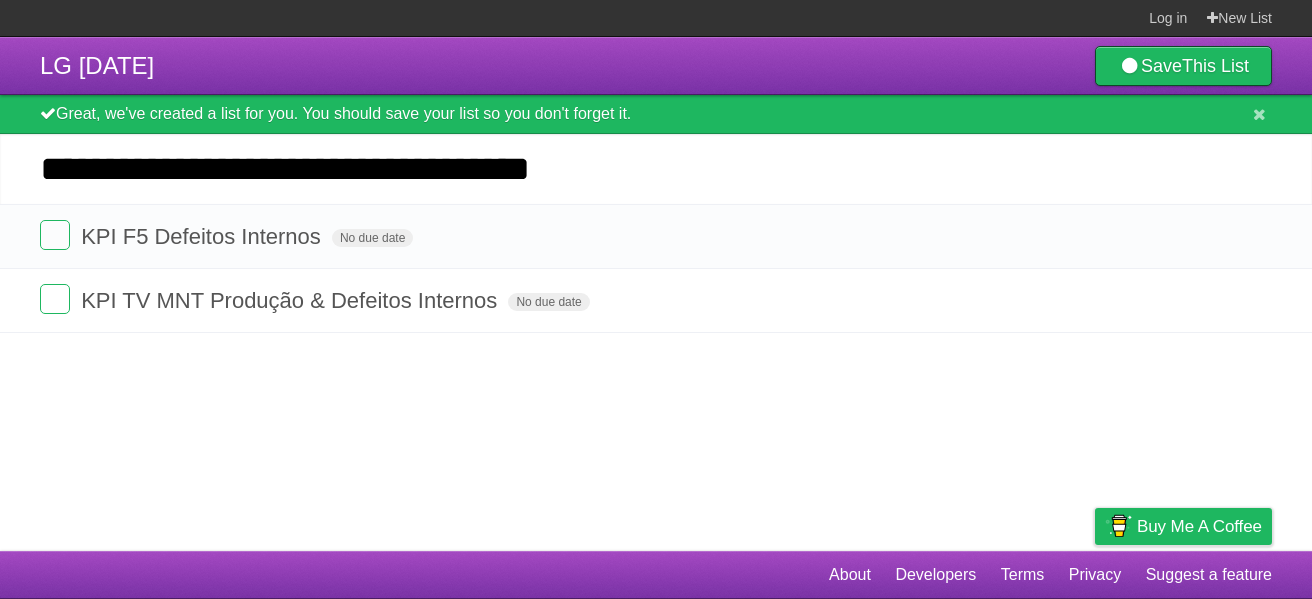 type on "**********" 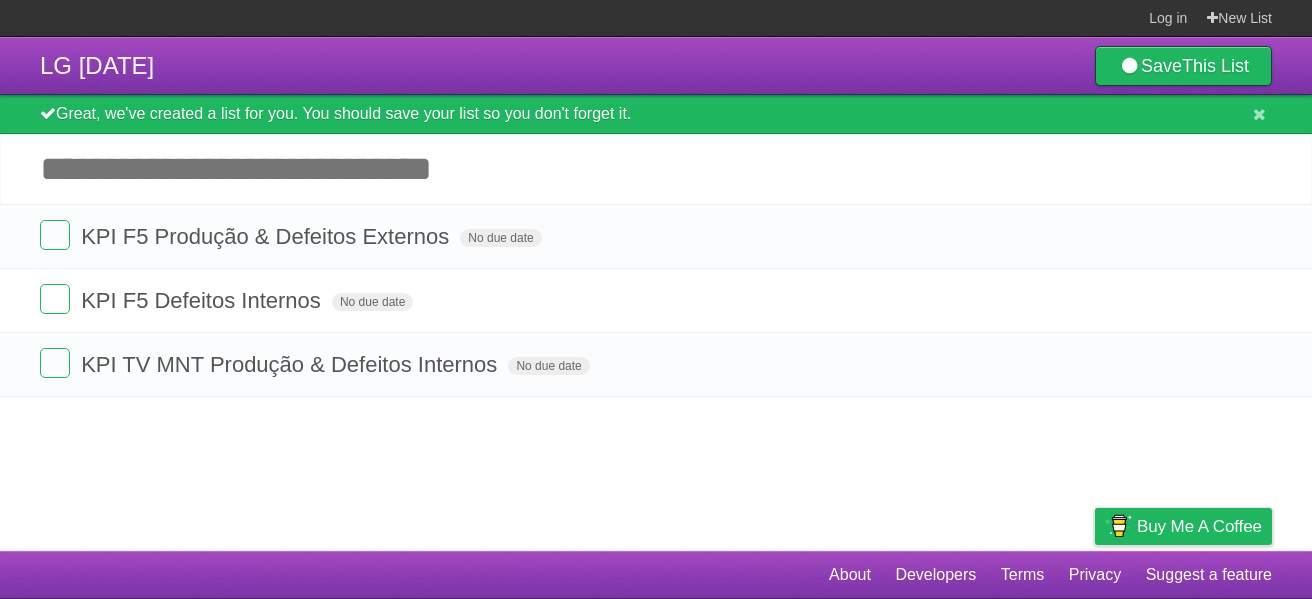 click on "Add another task" at bounding box center [656, 169] 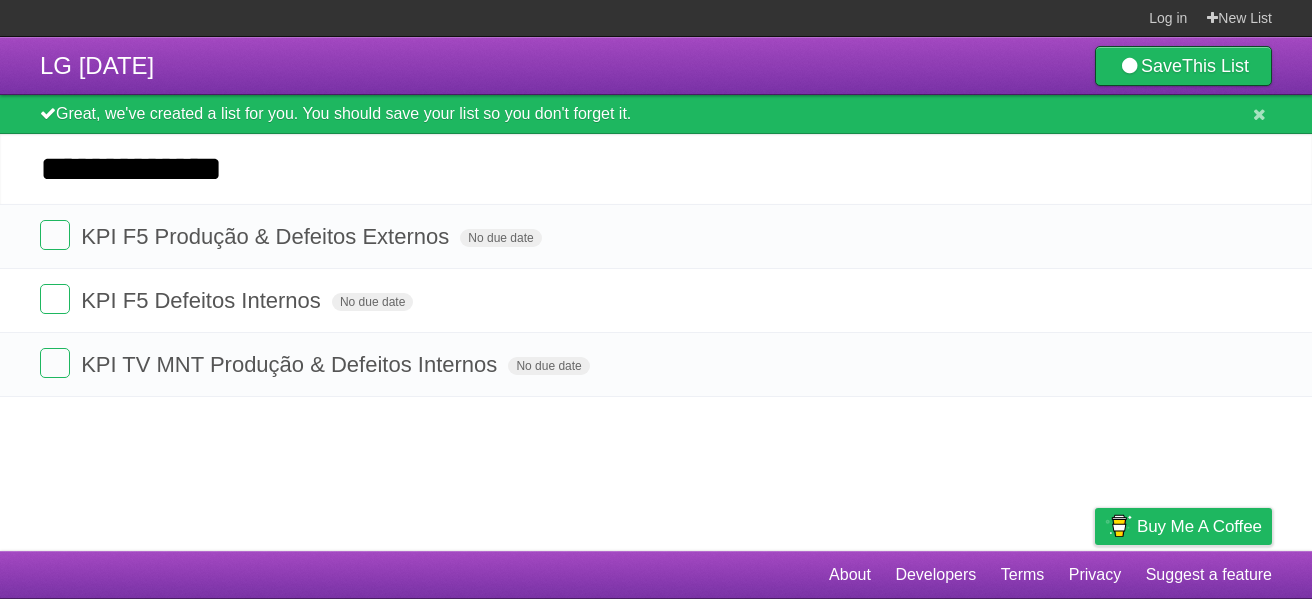 type on "**********" 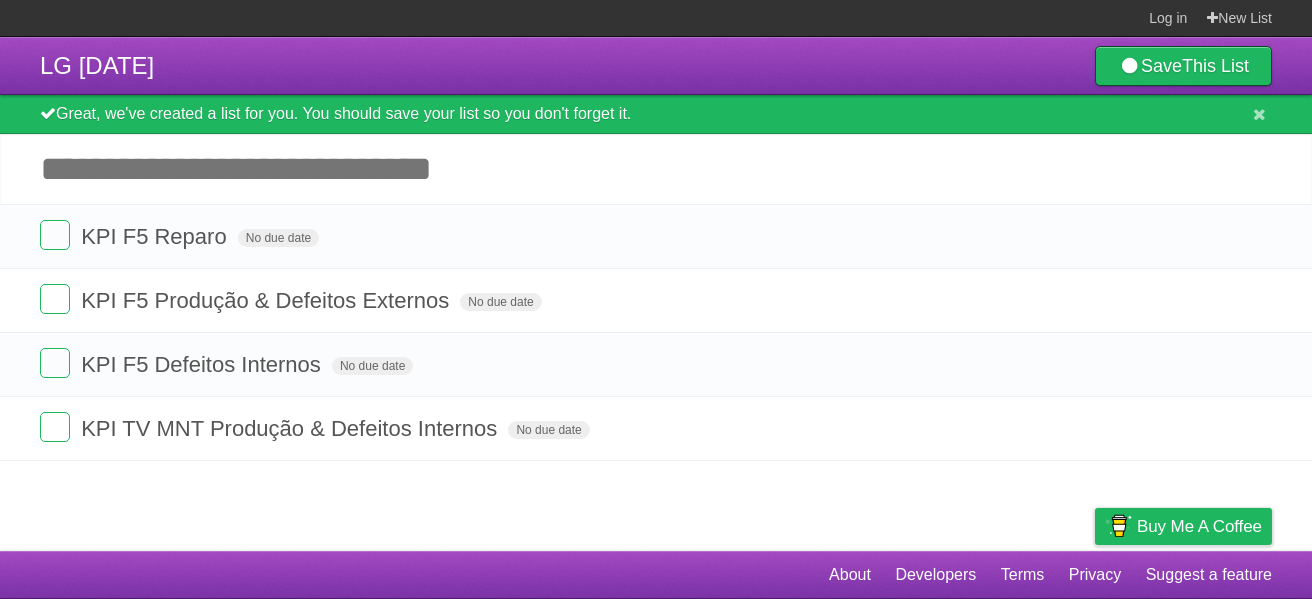 click on "Add another task" at bounding box center (656, 169) 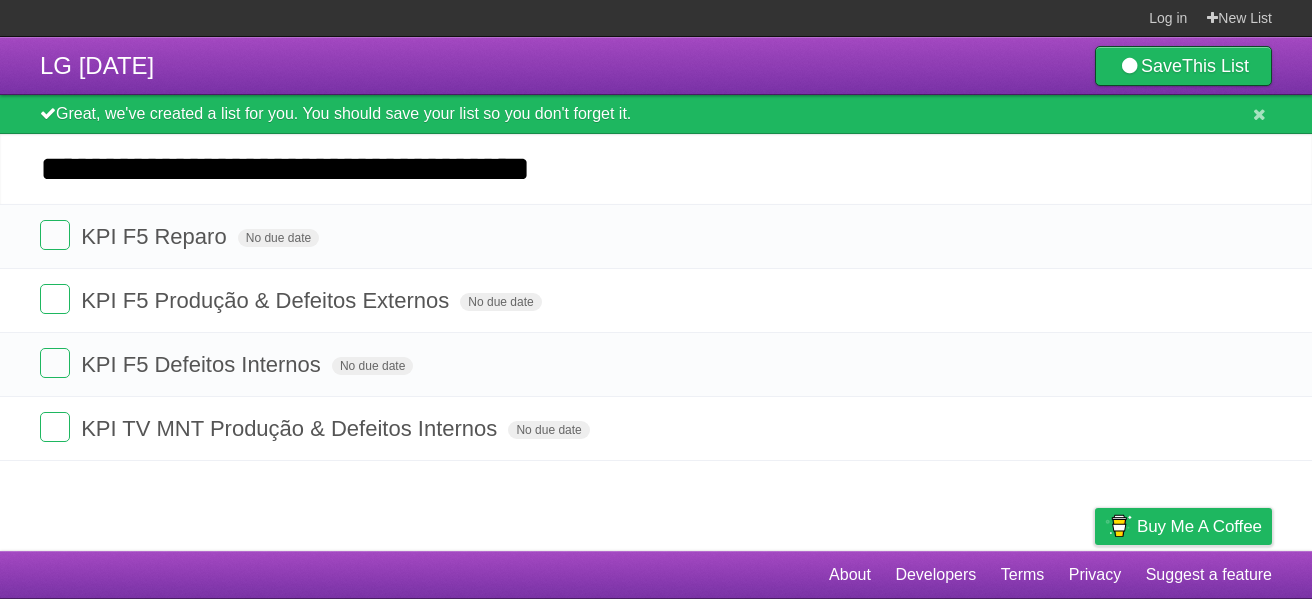 type on "**********" 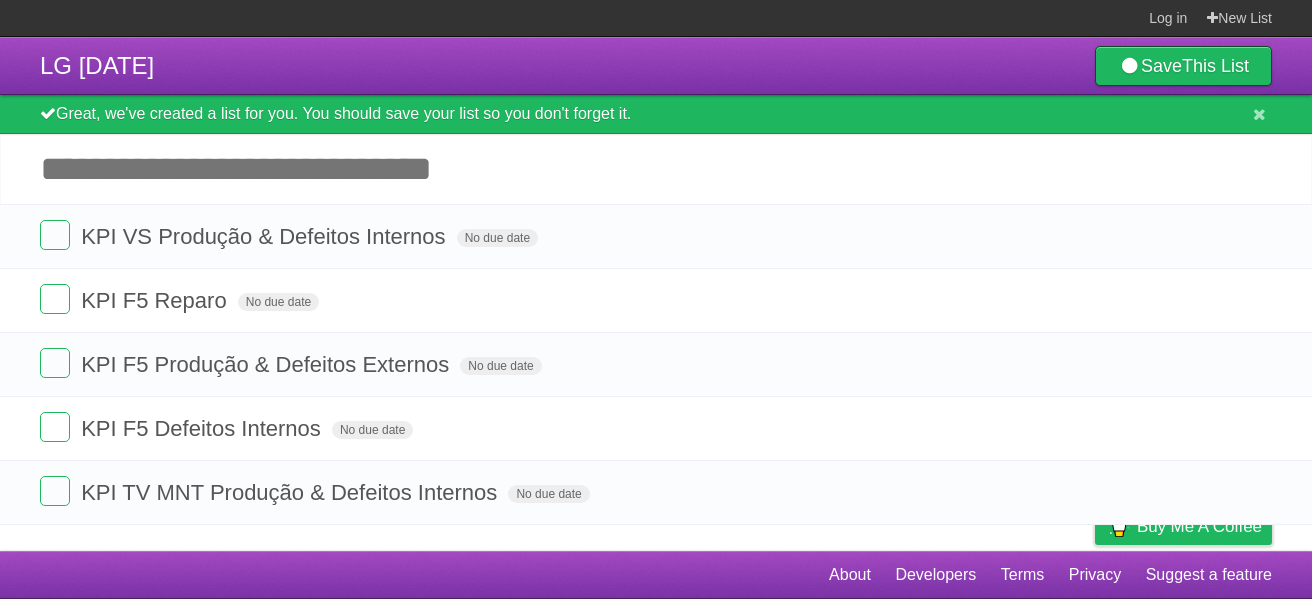 click on "Add another task" at bounding box center (656, 169) 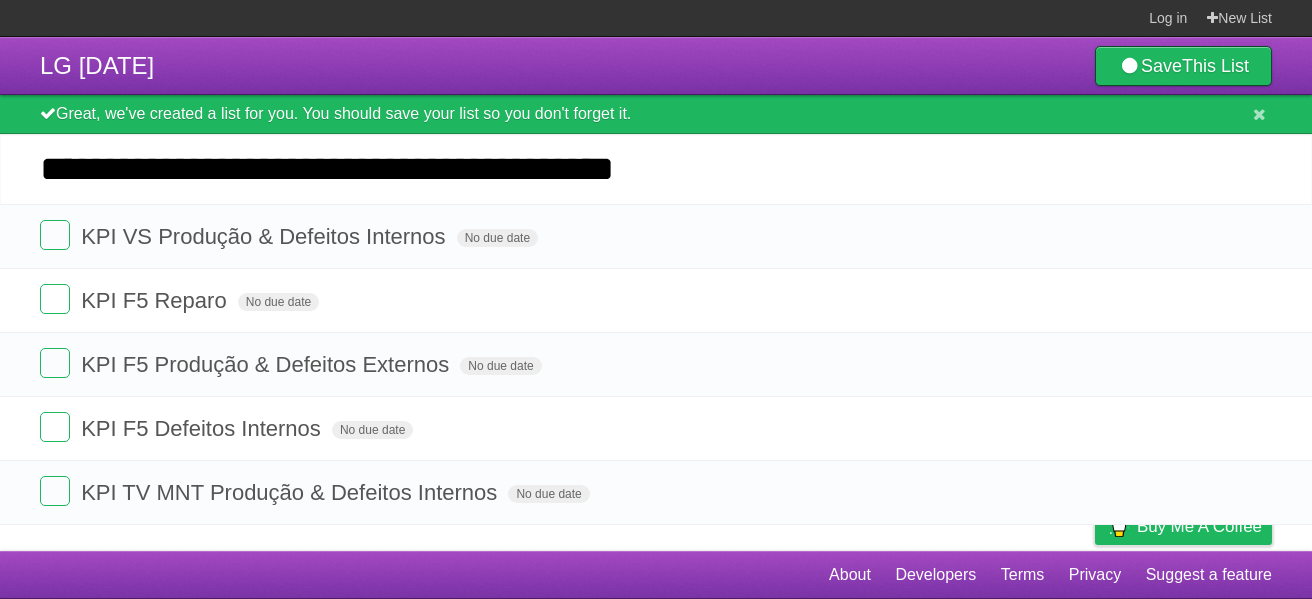 type on "**********" 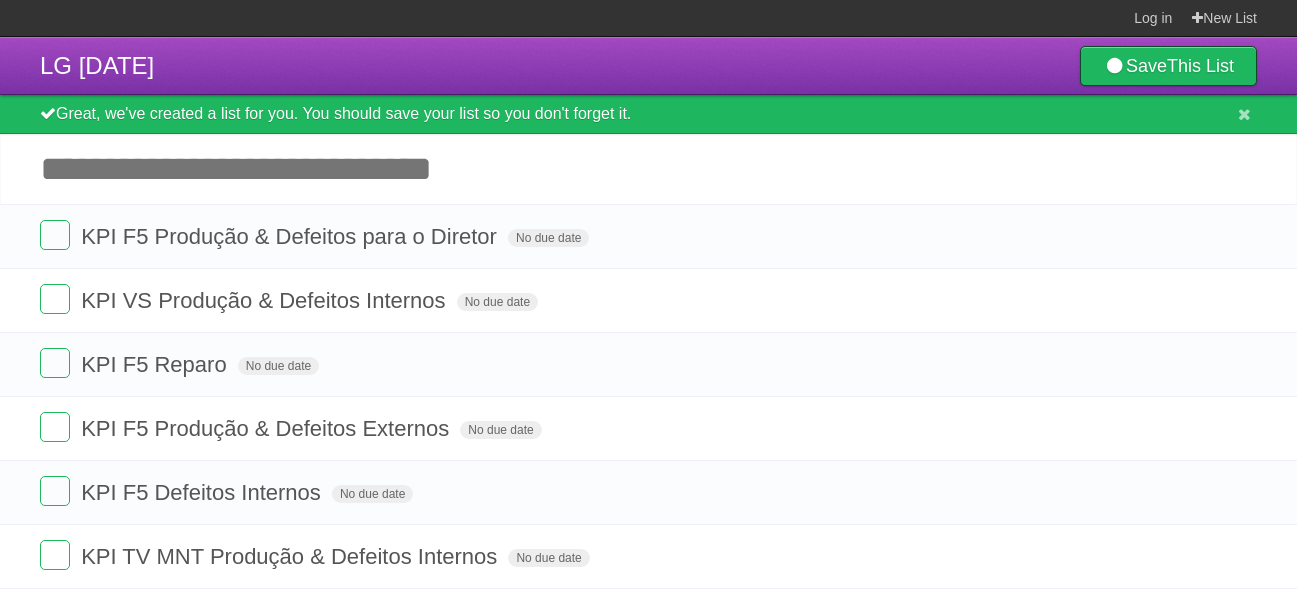 click on "Add another task" at bounding box center [648, 169] 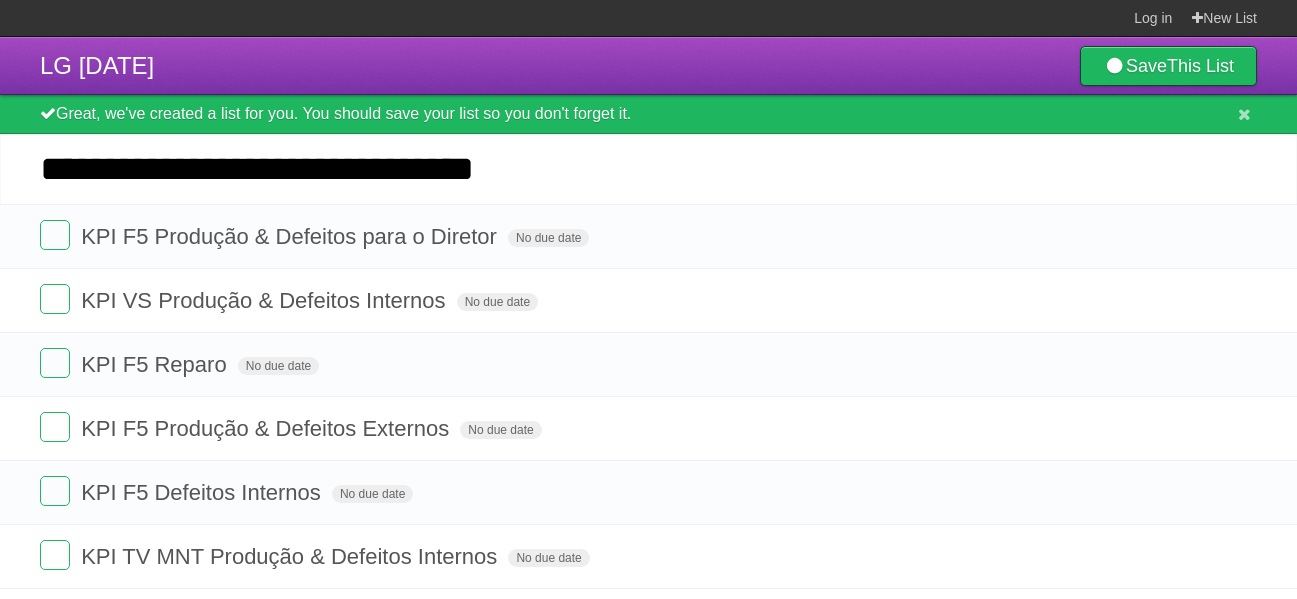 type on "**********" 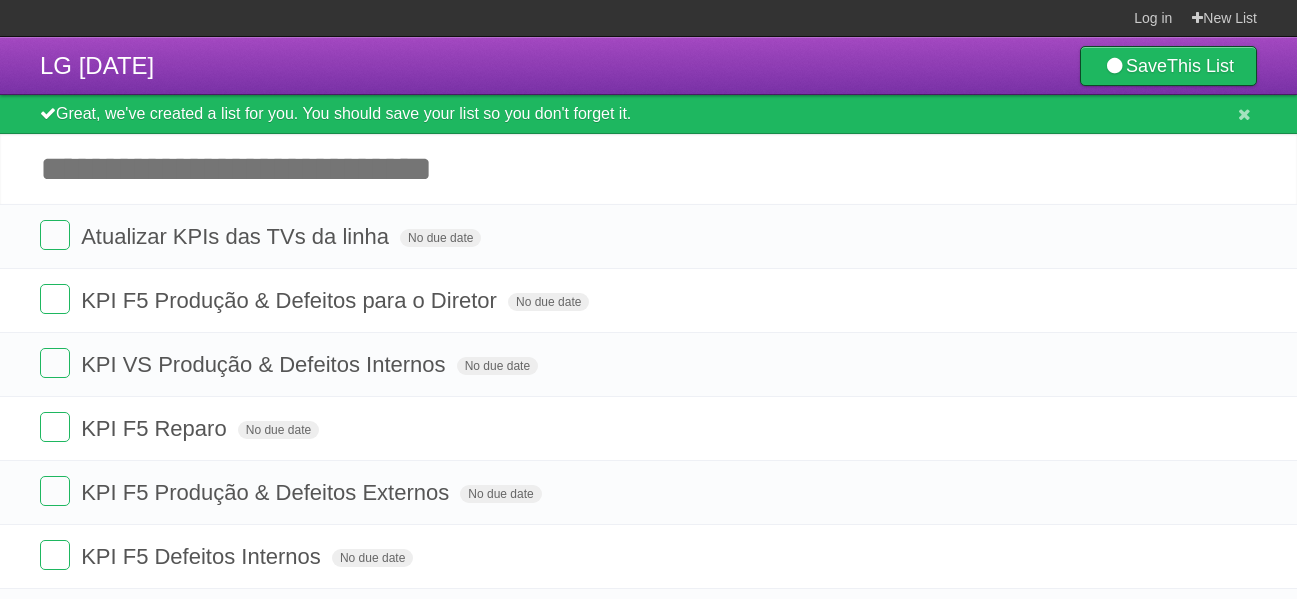 click on "Add another task" at bounding box center [648, 169] 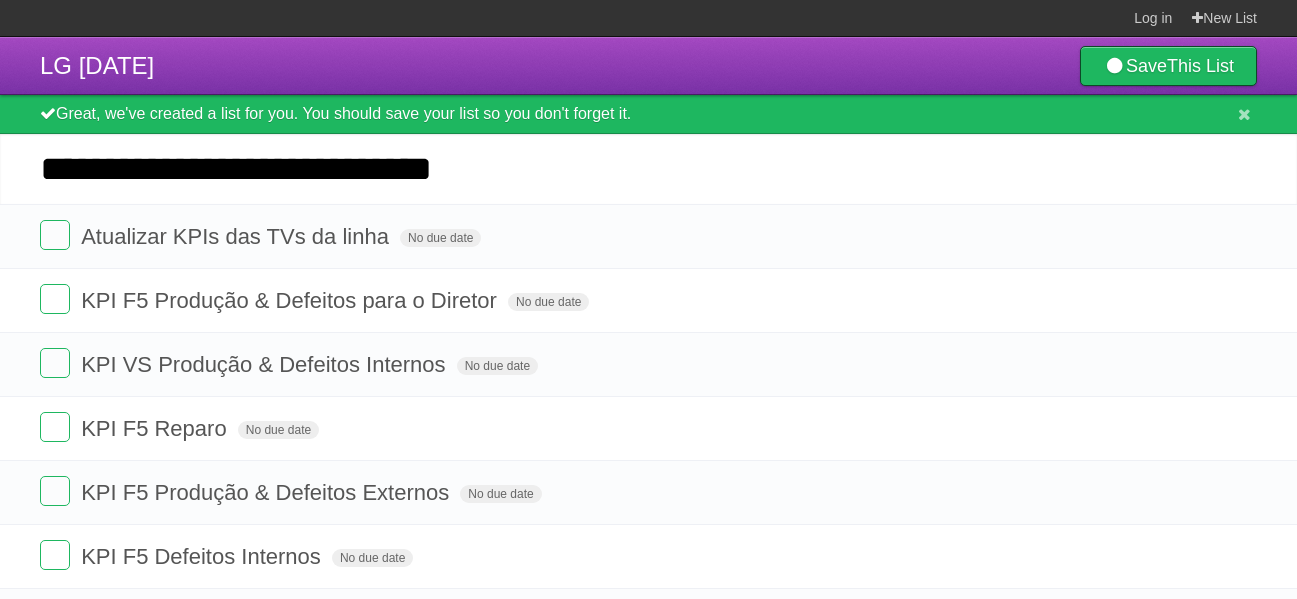 type on "**********" 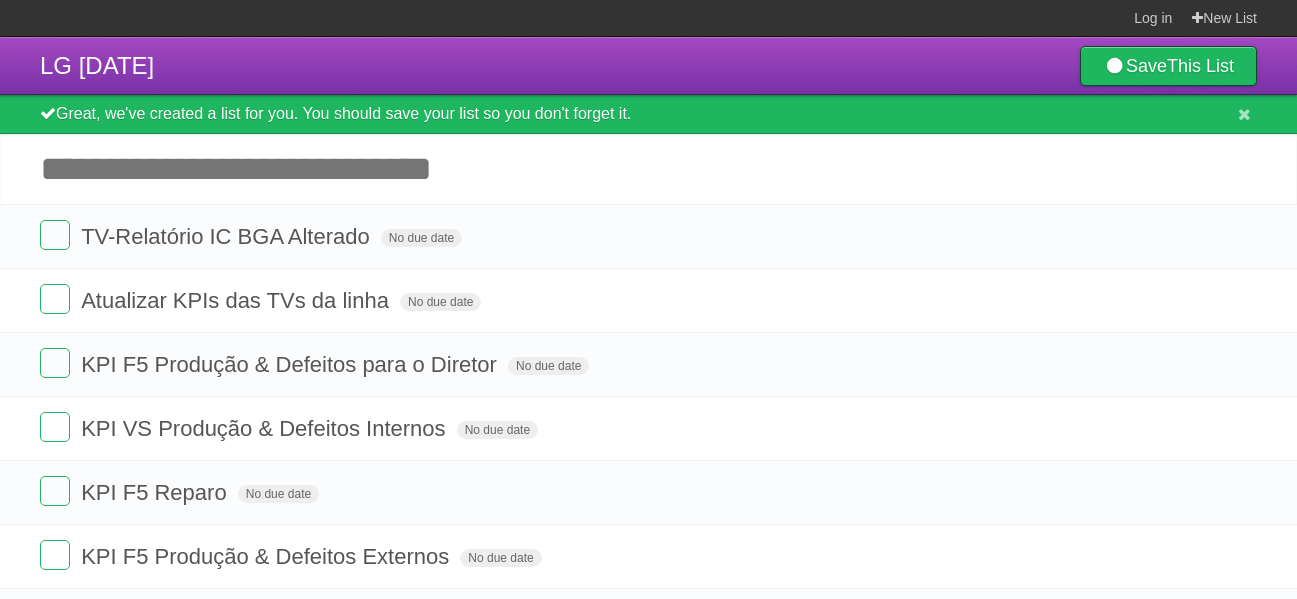click on "Add another task" at bounding box center (648, 169) 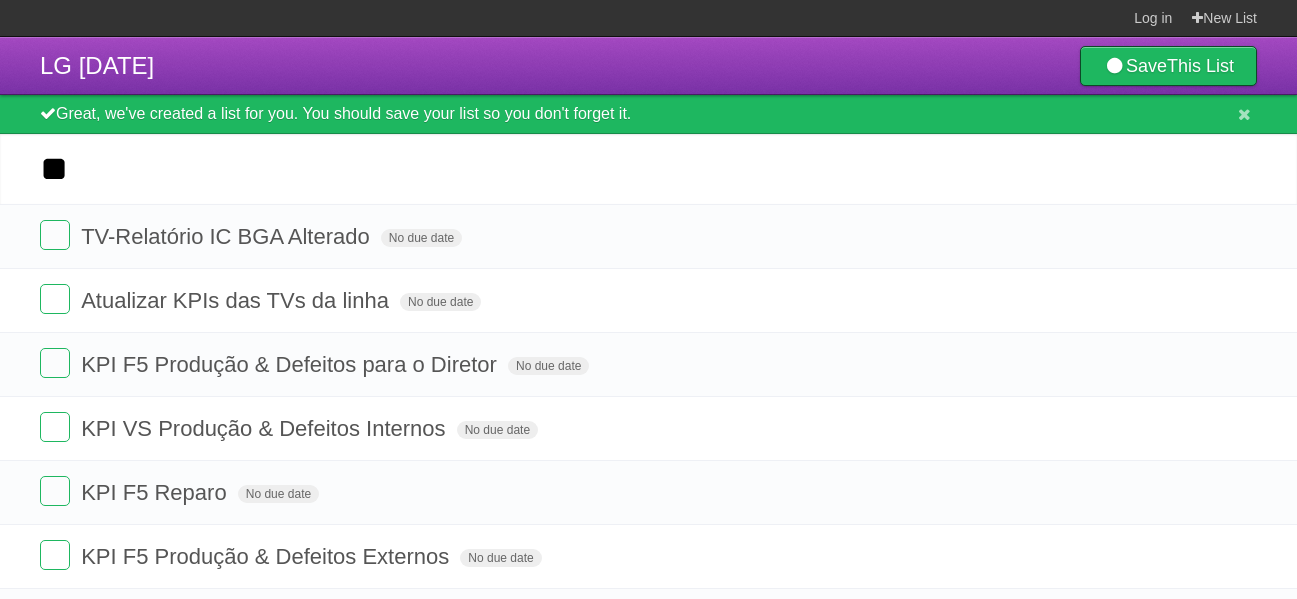 type on "*" 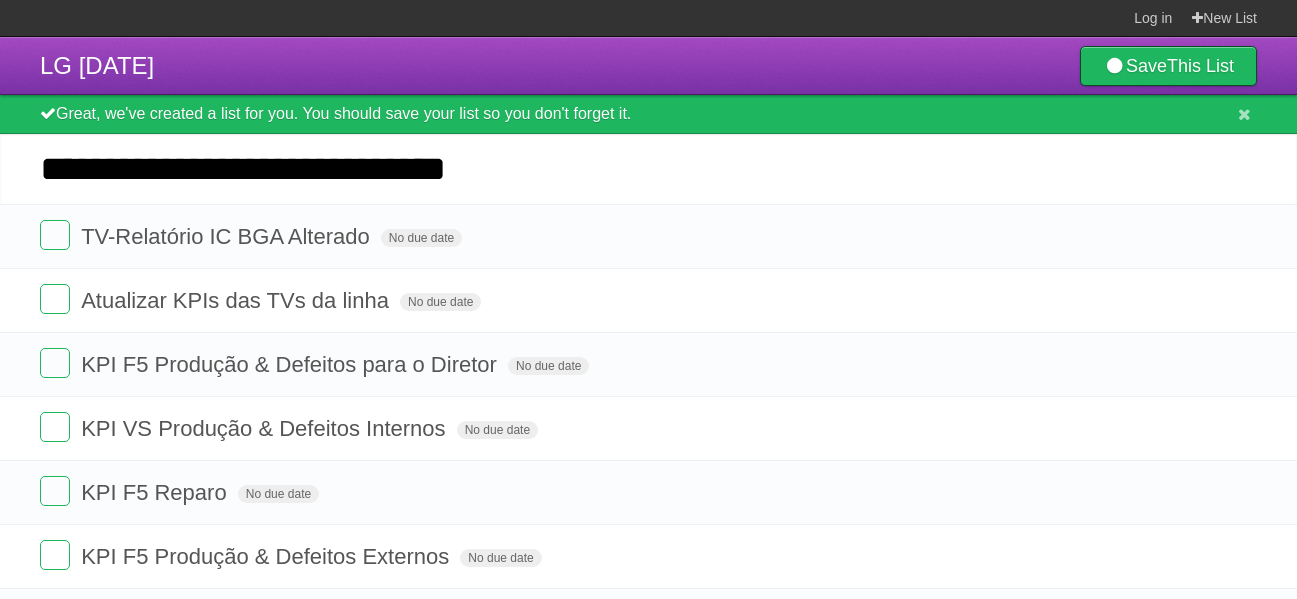 type on "**********" 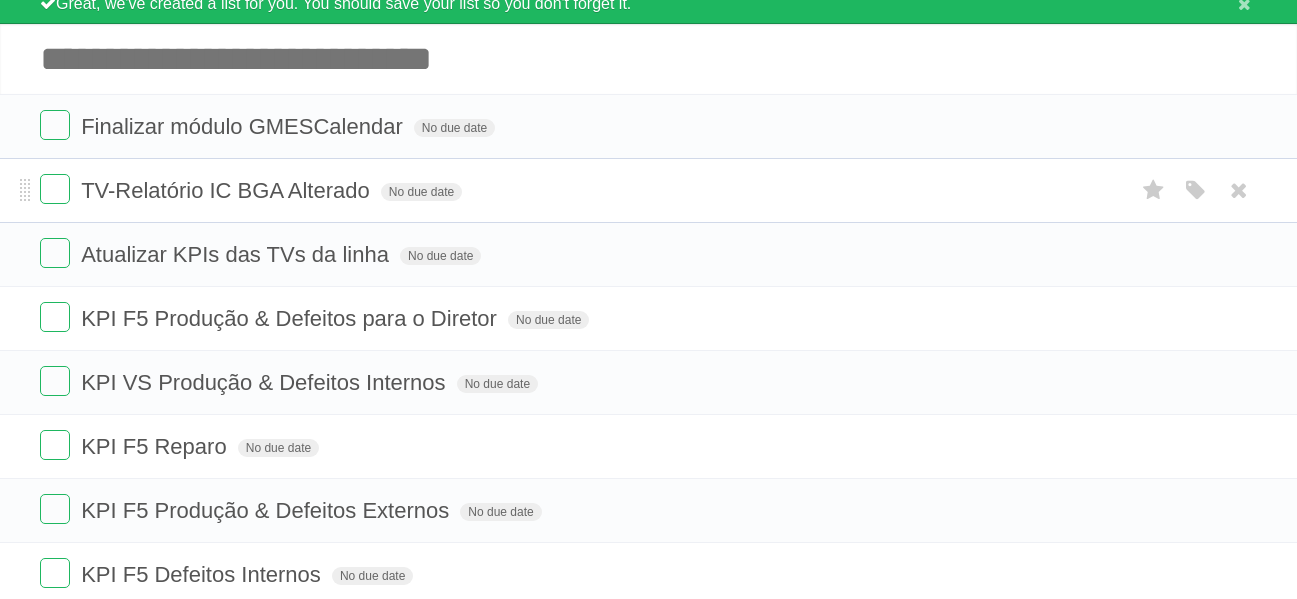 scroll, scrollTop: 252, scrollLeft: 0, axis: vertical 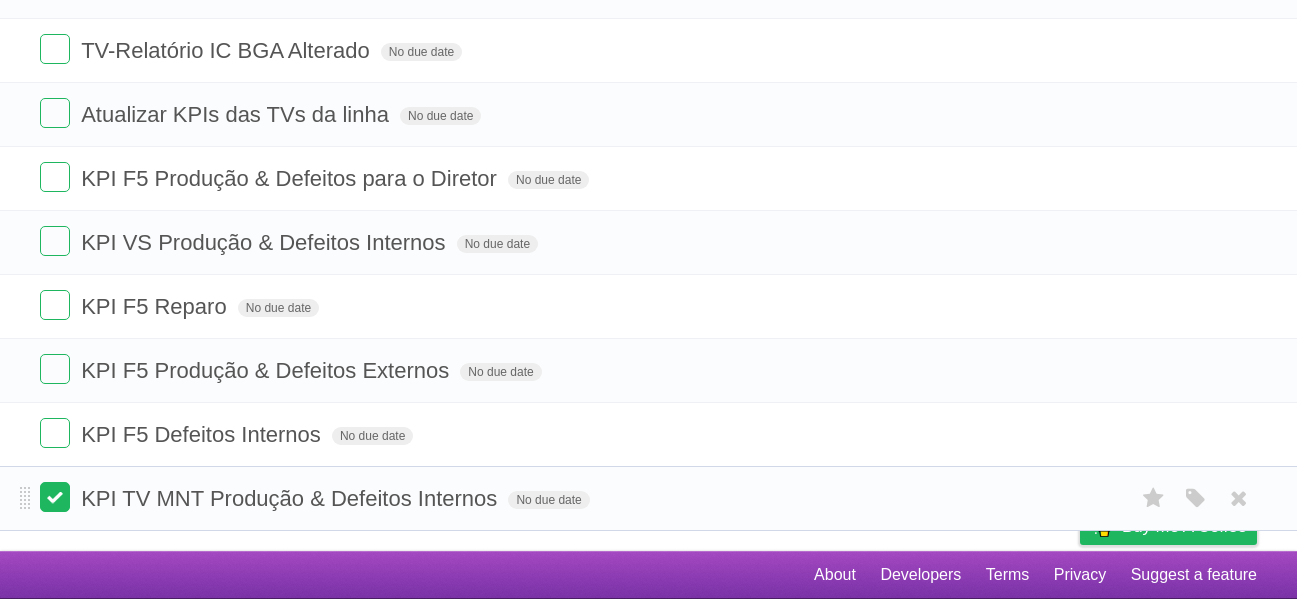 click at bounding box center [55, 497] 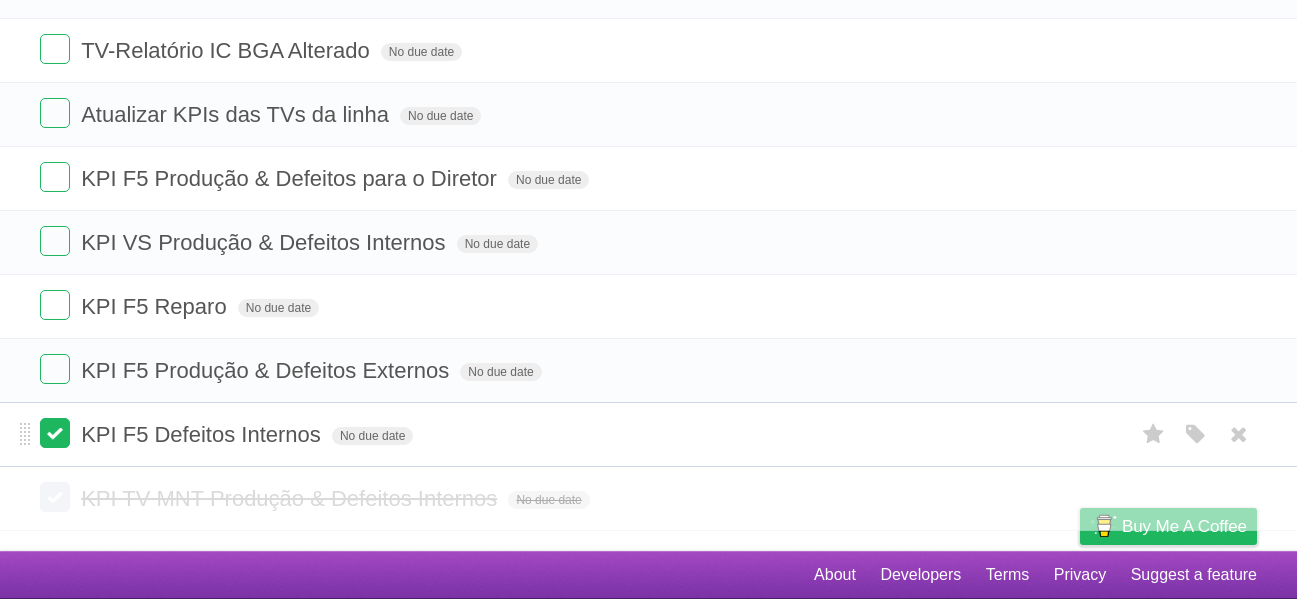 click at bounding box center (55, 433) 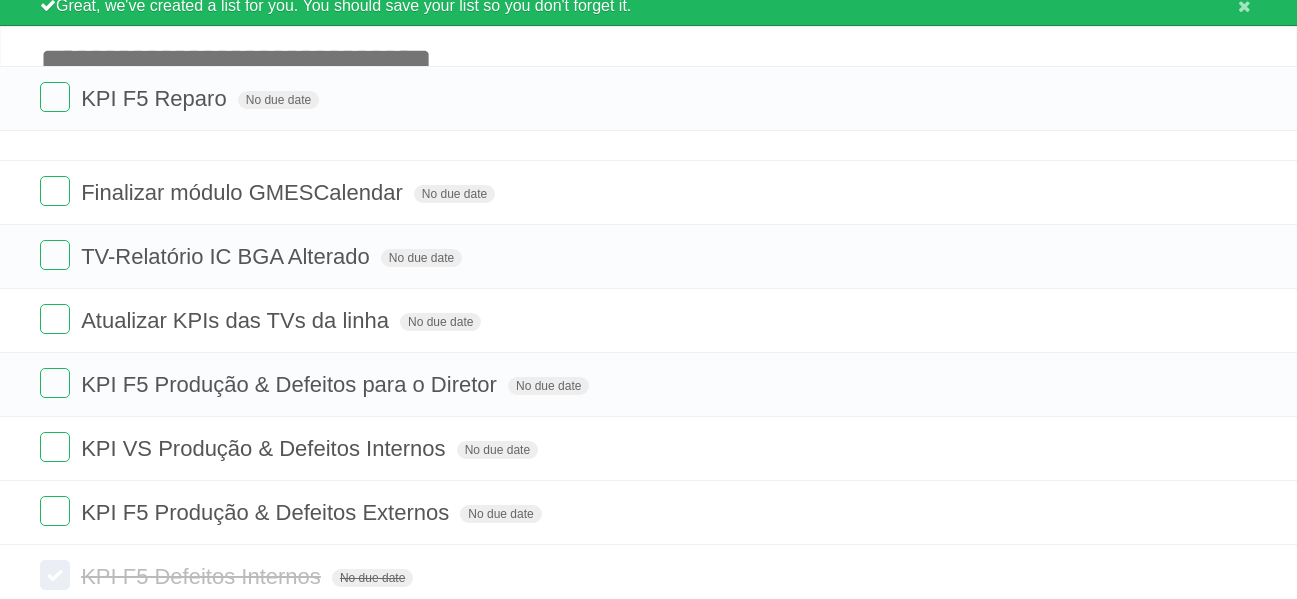 scroll, scrollTop: 0, scrollLeft: 0, axis: both 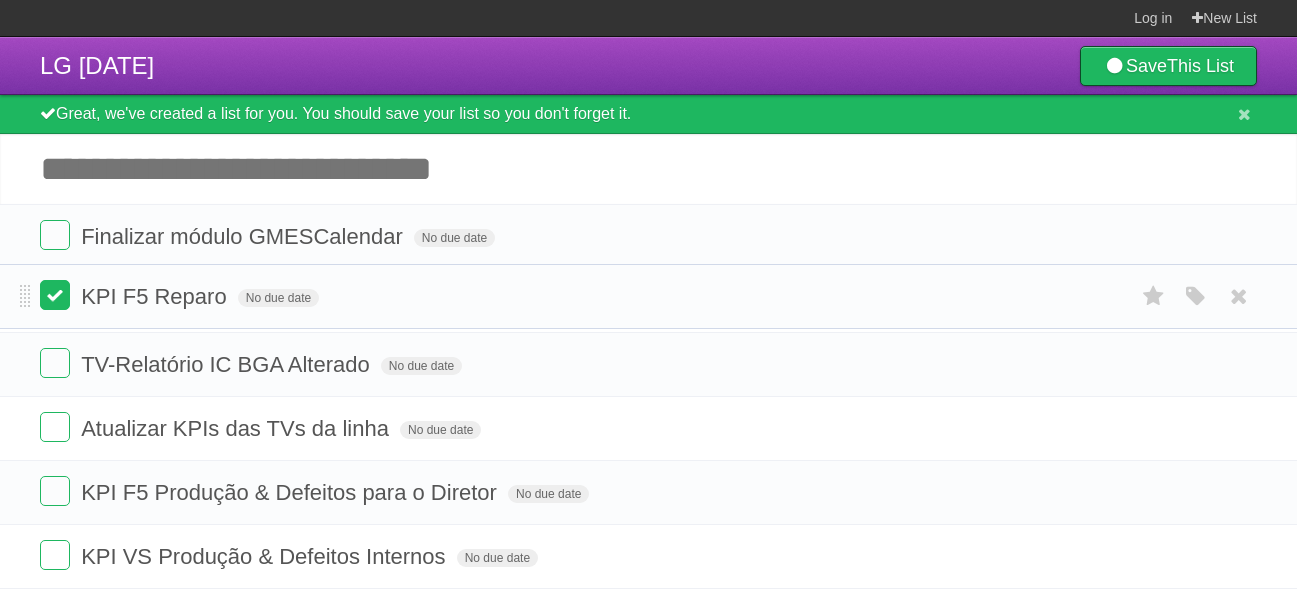 drag, startPoint x: 26, startPoint y: 300, endPoint x: 60, endPoint y: 290, distance: 35.44009 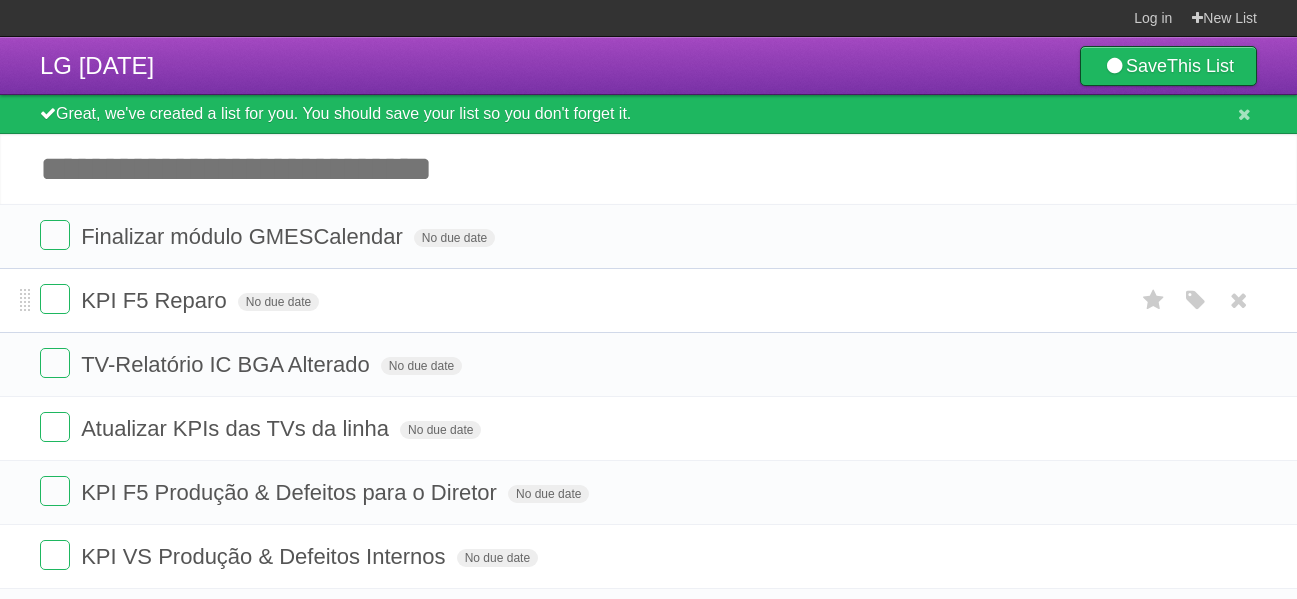 click on "KPI F5 Reparo" at bounding box center (156, 300) 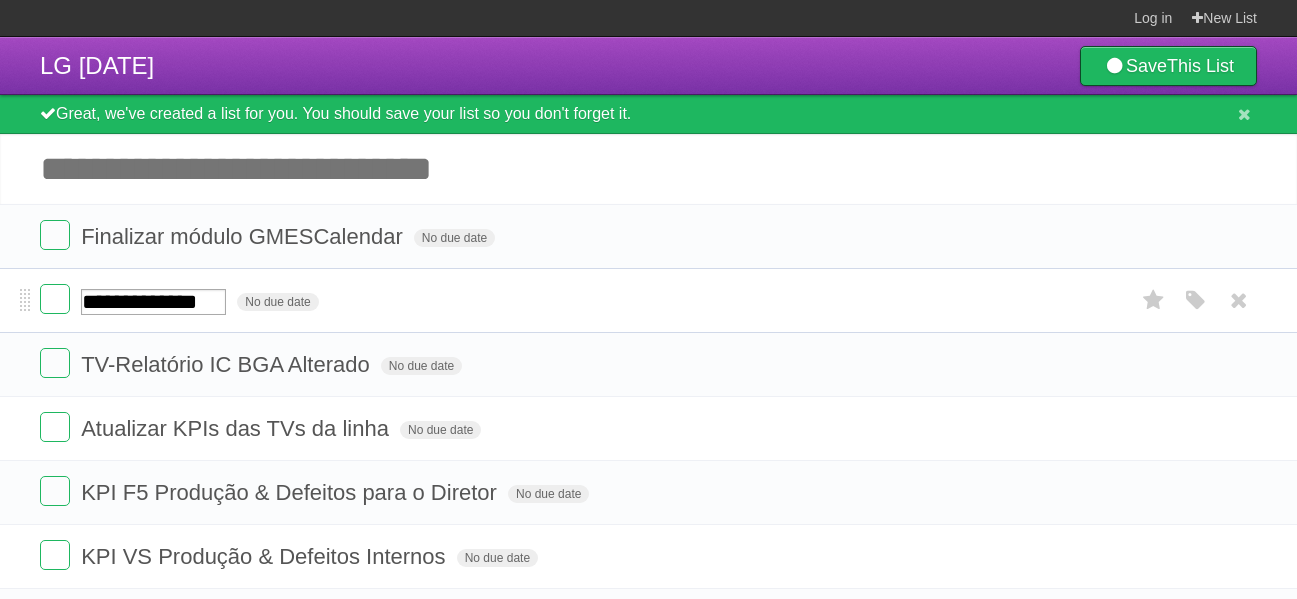 click on "**********" at bounding box center [153, 302] 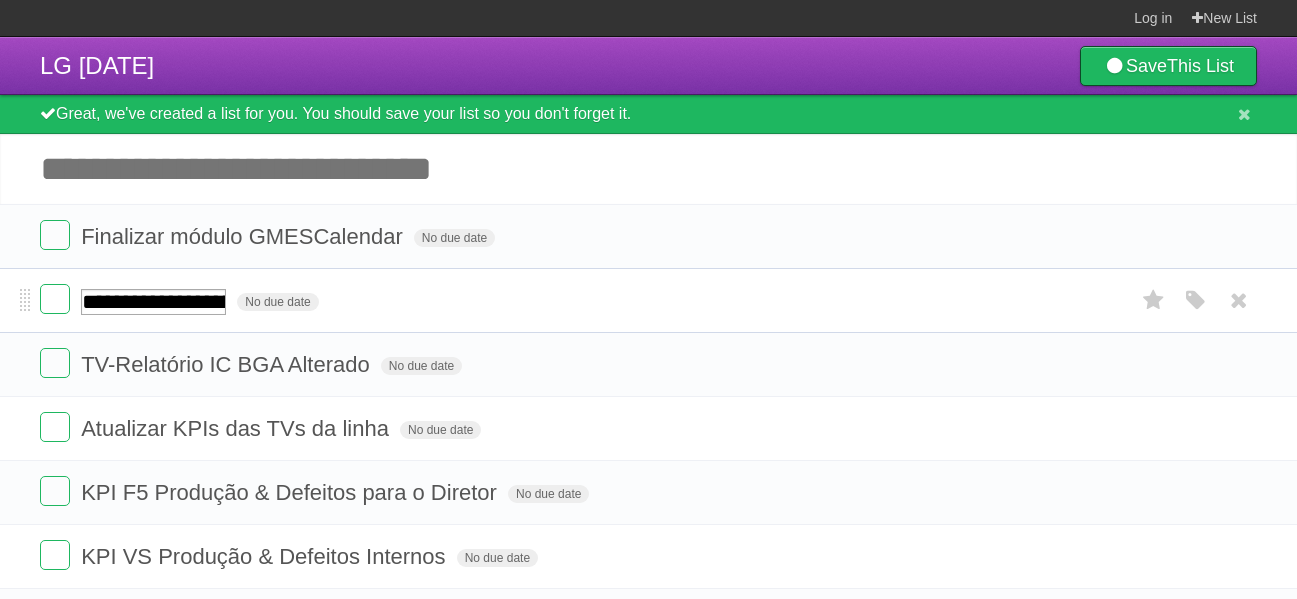 type on "**********" 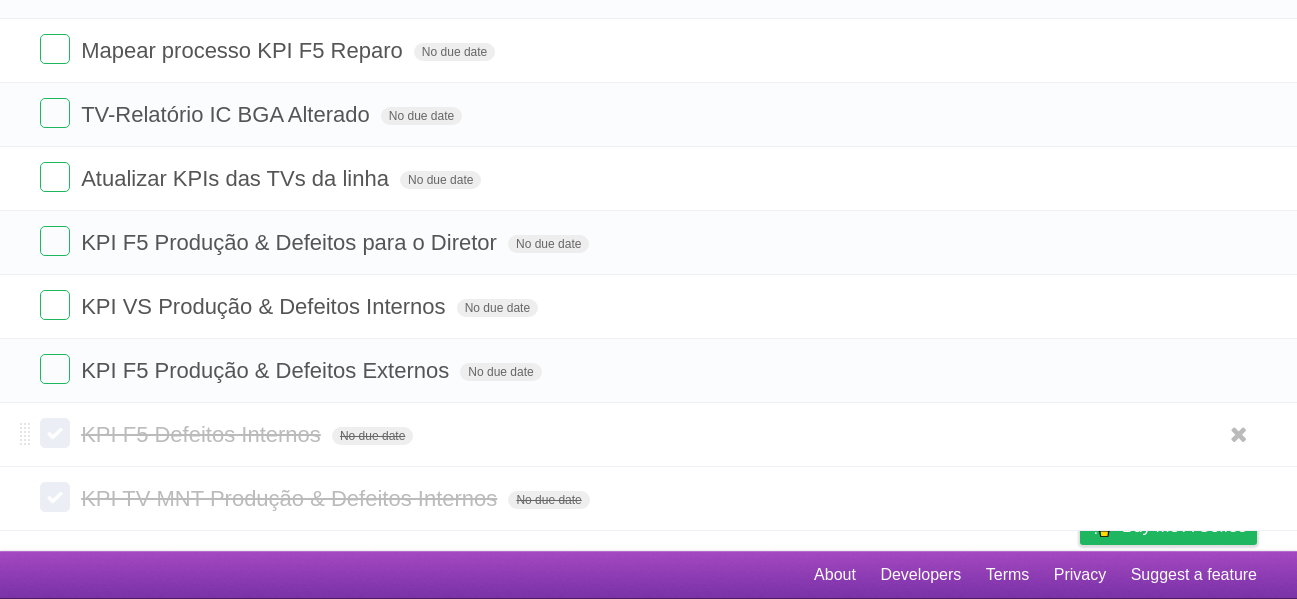 scroll, scrollTop: 252, scrollLeft: 0, axis: vertical 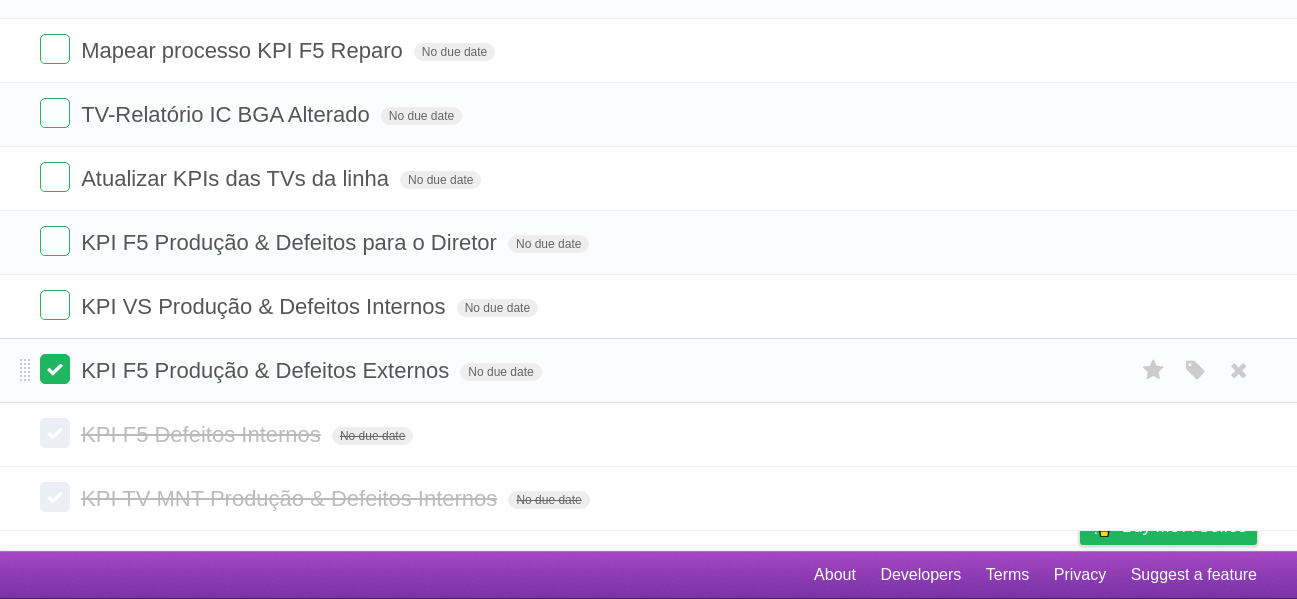 click at bounding box center [55, 369] 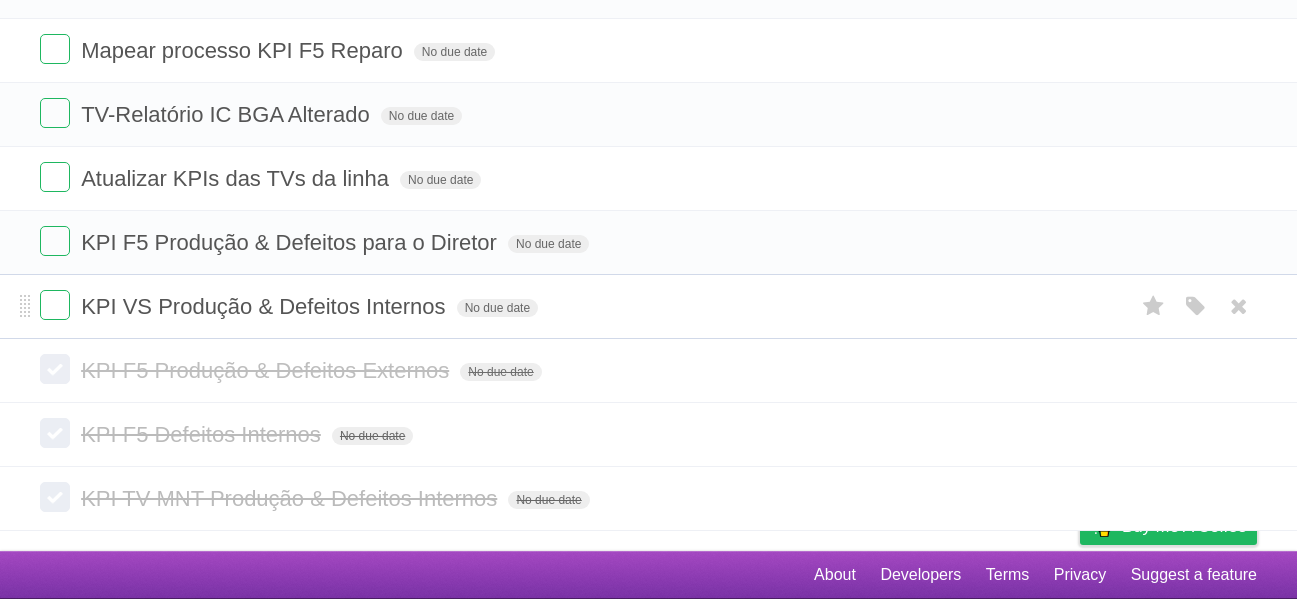 drag, startPoint x: 57, startPoint y: 309, endPoint x: 71, endPoint y: 309, distance: 14 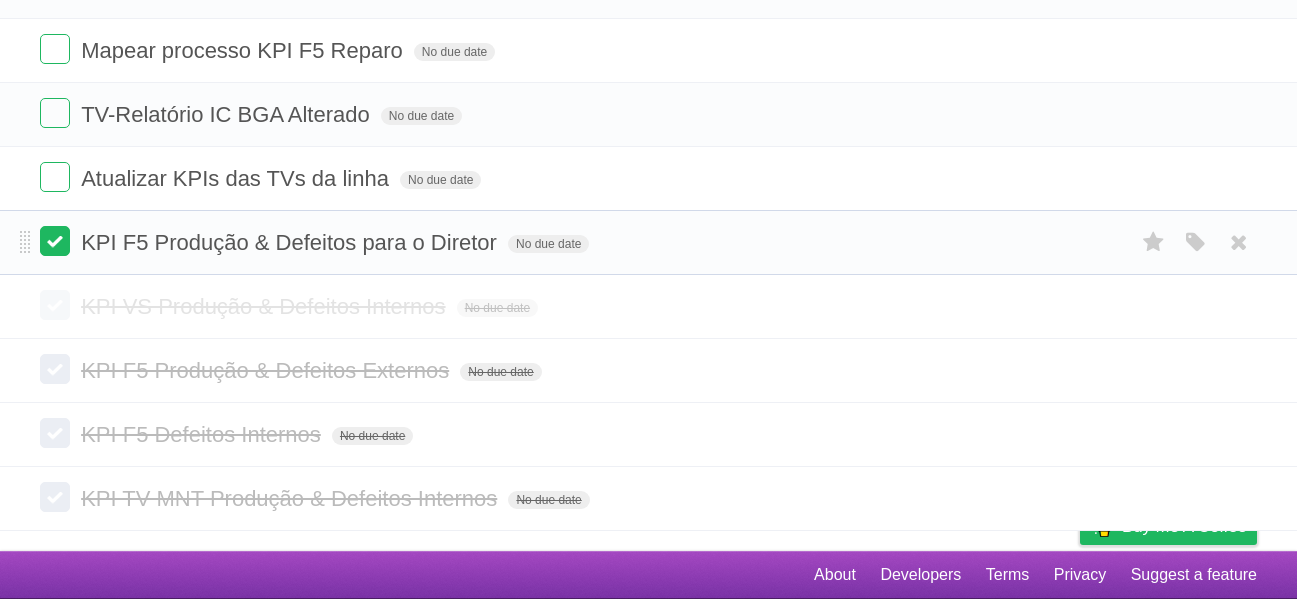 click at bounding box center [55, 241] 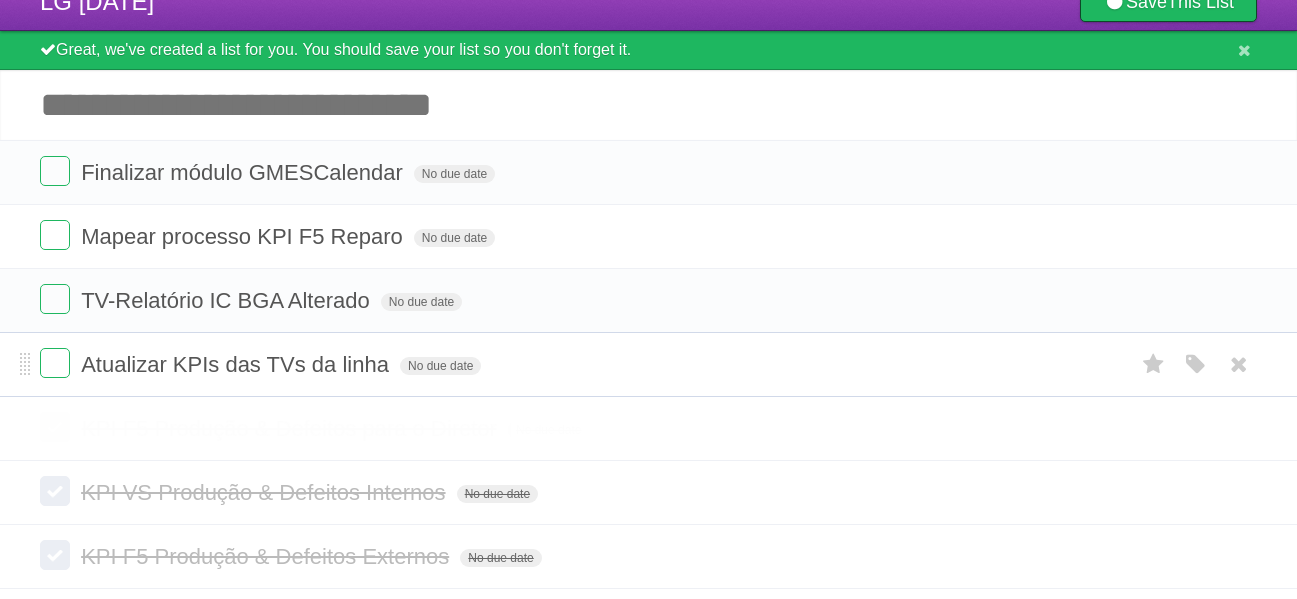 scroll, scrollTop: 0, scrollLeft: 0, axis: both 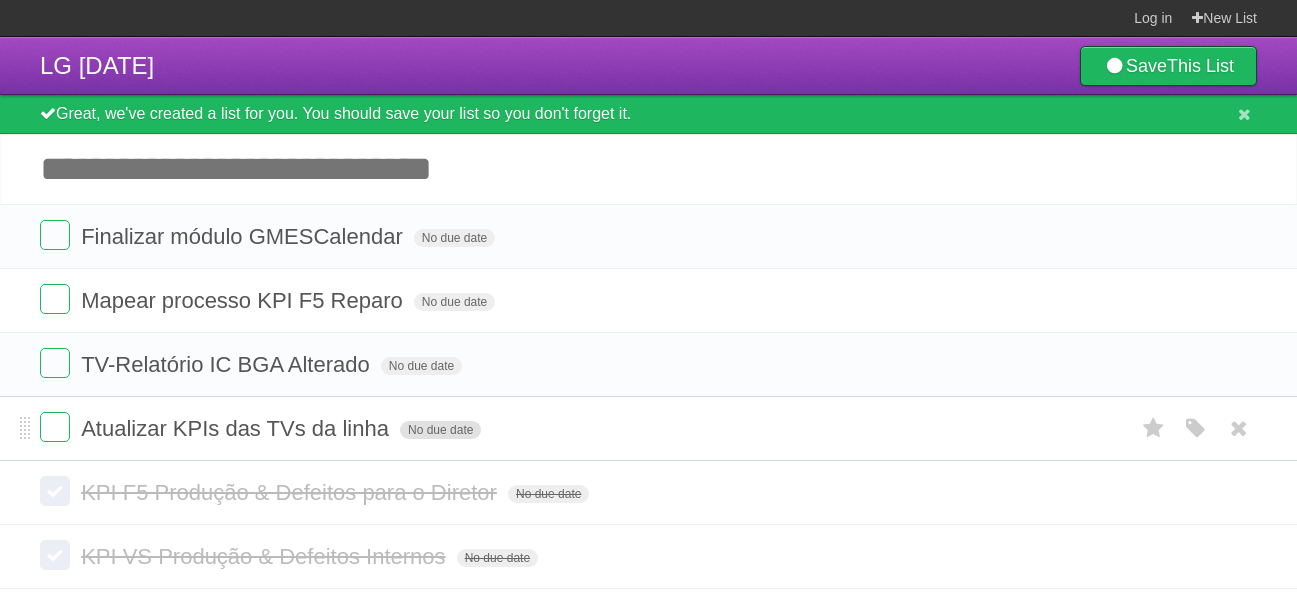 click on "No due date" at bounding box center (440, 430) 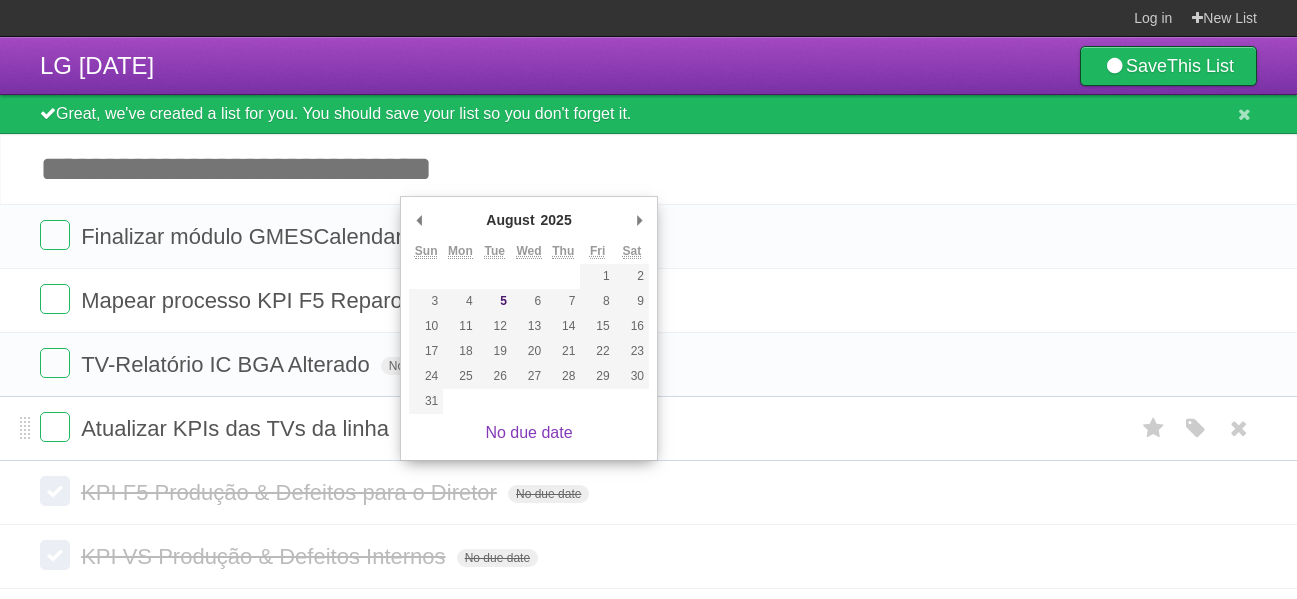 click on "Atualizar KPIs das TVs da linha
No due date
[COLOR]
[COLOR]
[COLOR]
[COLOR]
[COLOR]
[COLOR]" at bounding box center (648, 428) 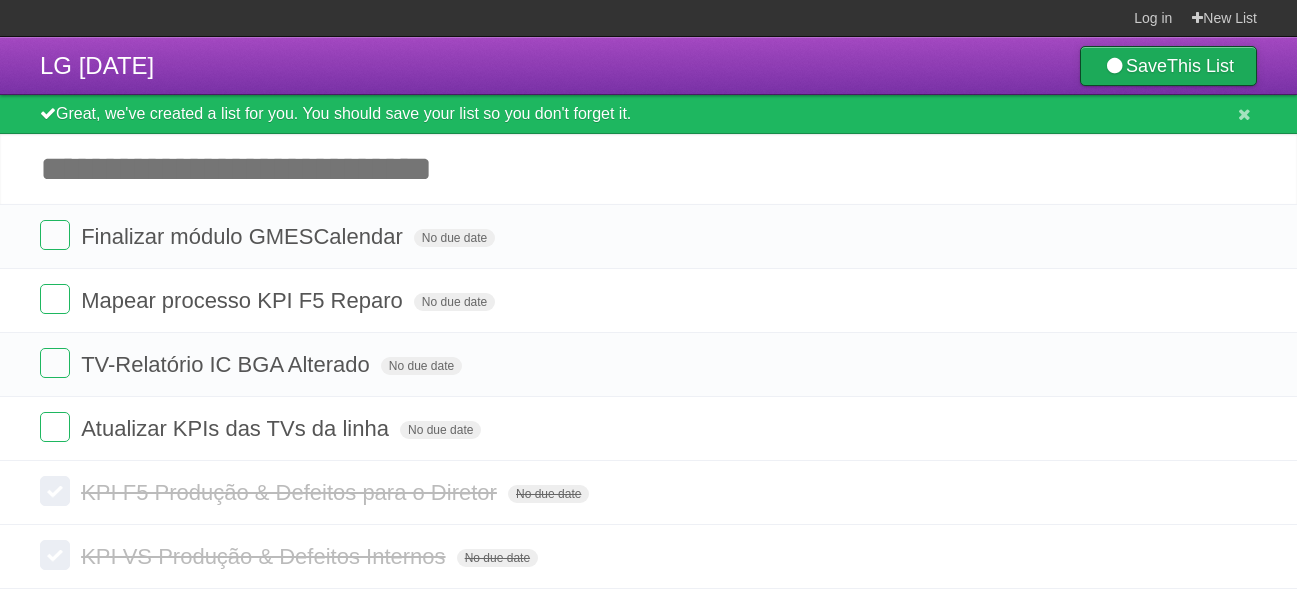 click on "Save  This List" at bounding box center (1168, 66) 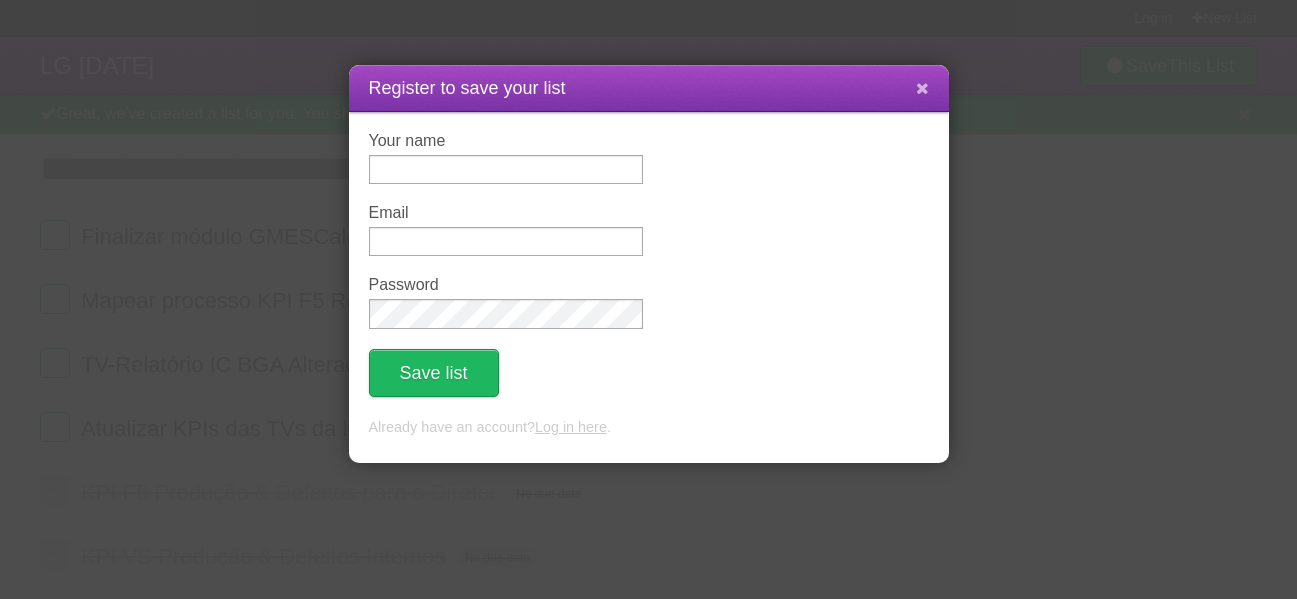 click at bounding box center (922, 89) 